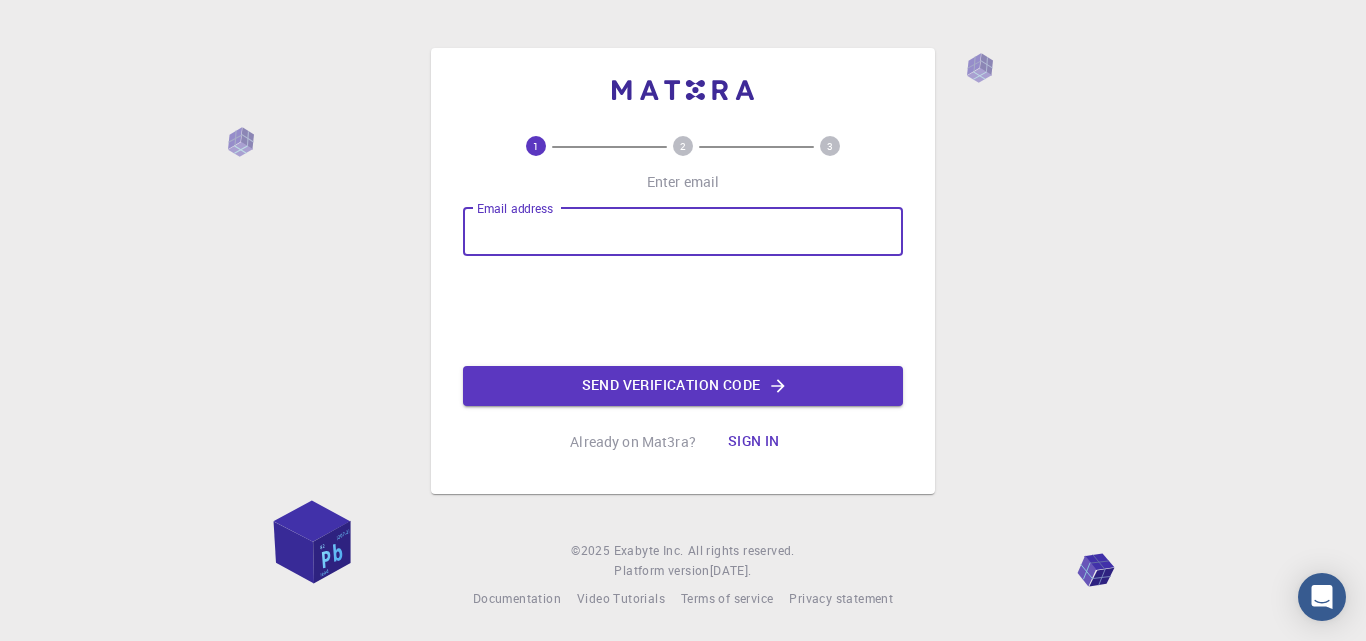 scroll, scrollTop: 0, scrollLeft: 0, axis: both 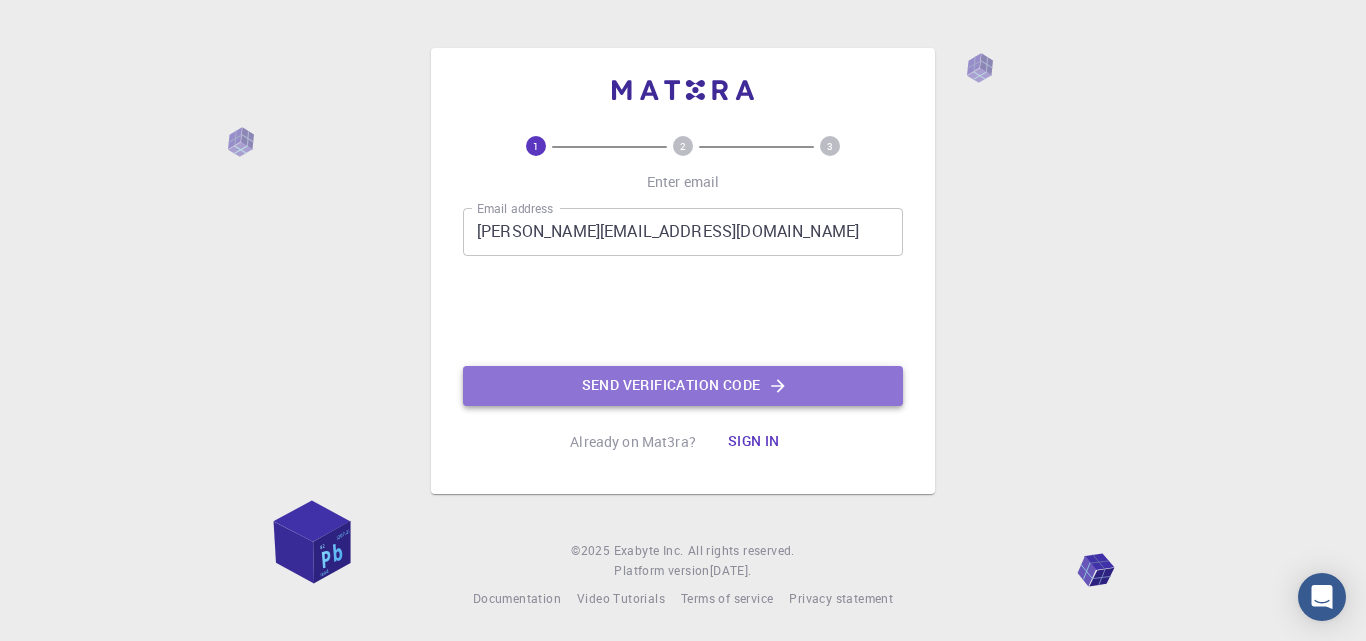 click on "Send verification code" 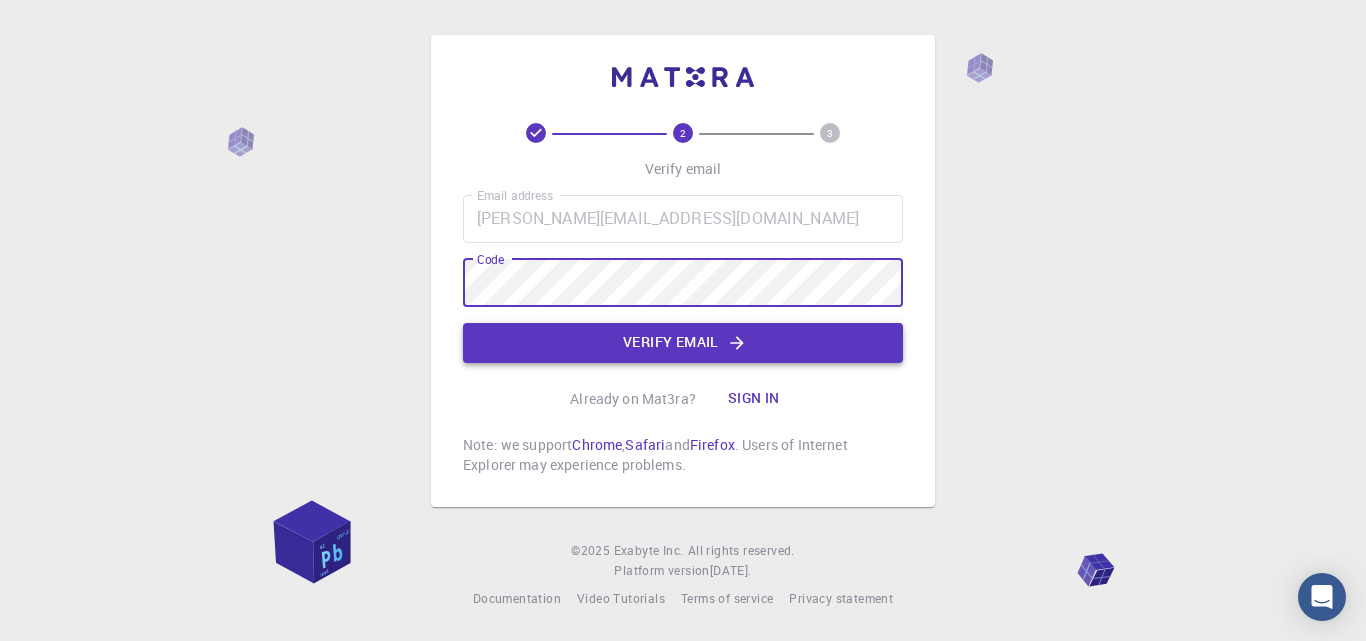 click on "Verify email" 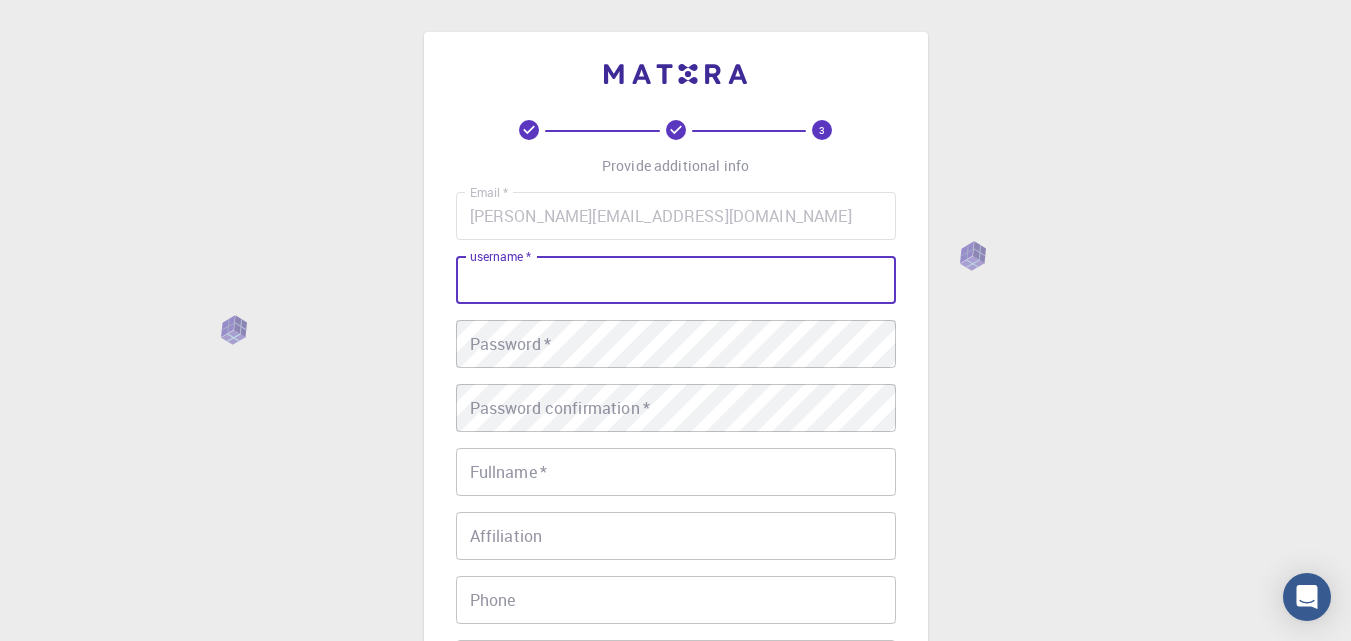click on "username   *" at bounding box center (676, 280) 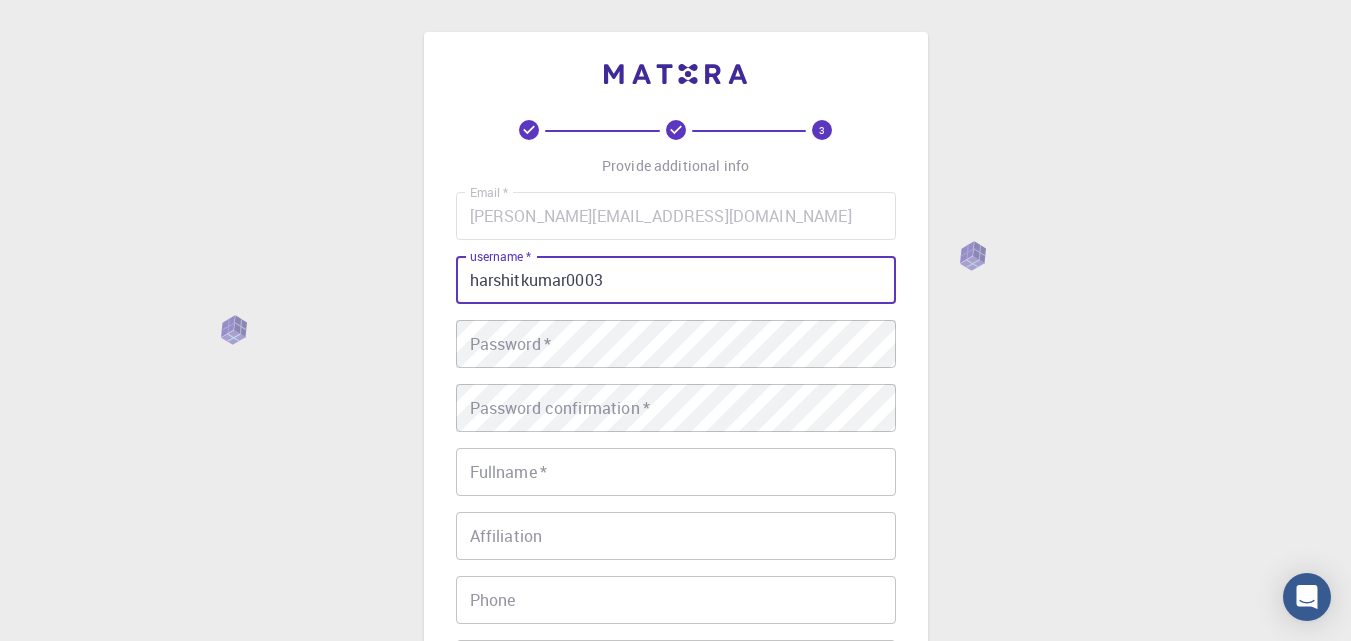 type on "harshitkumar0003" 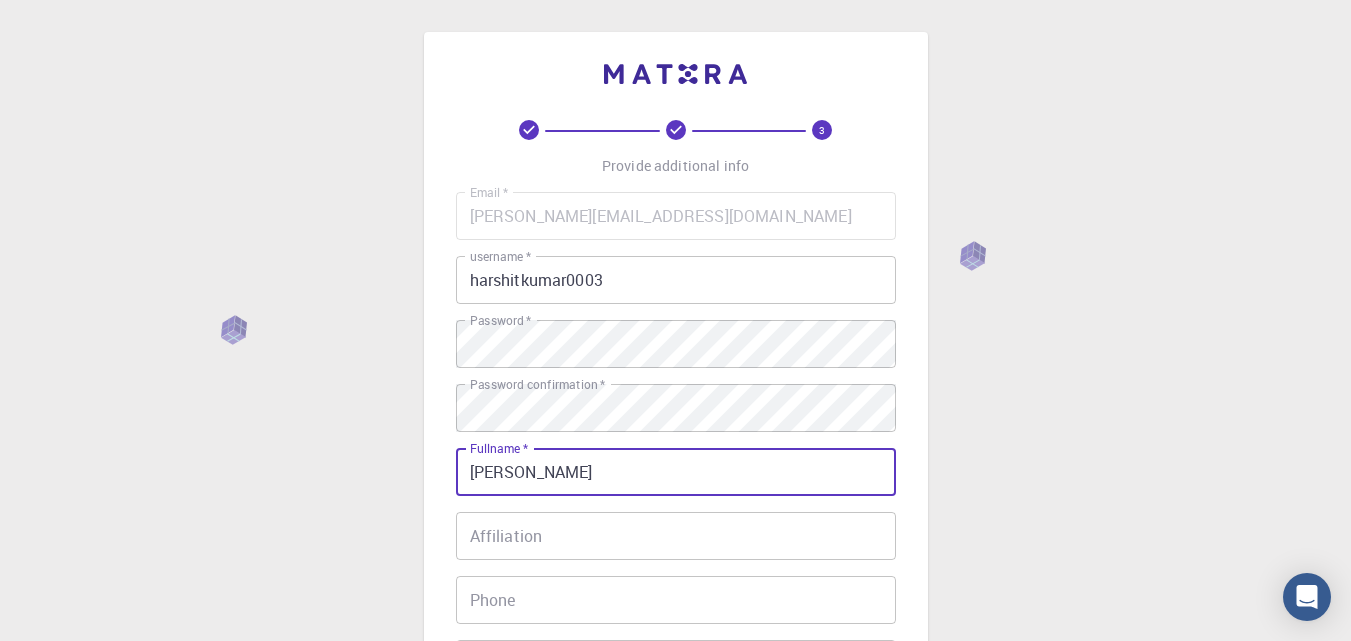 type on "[PERSON_NAME]" 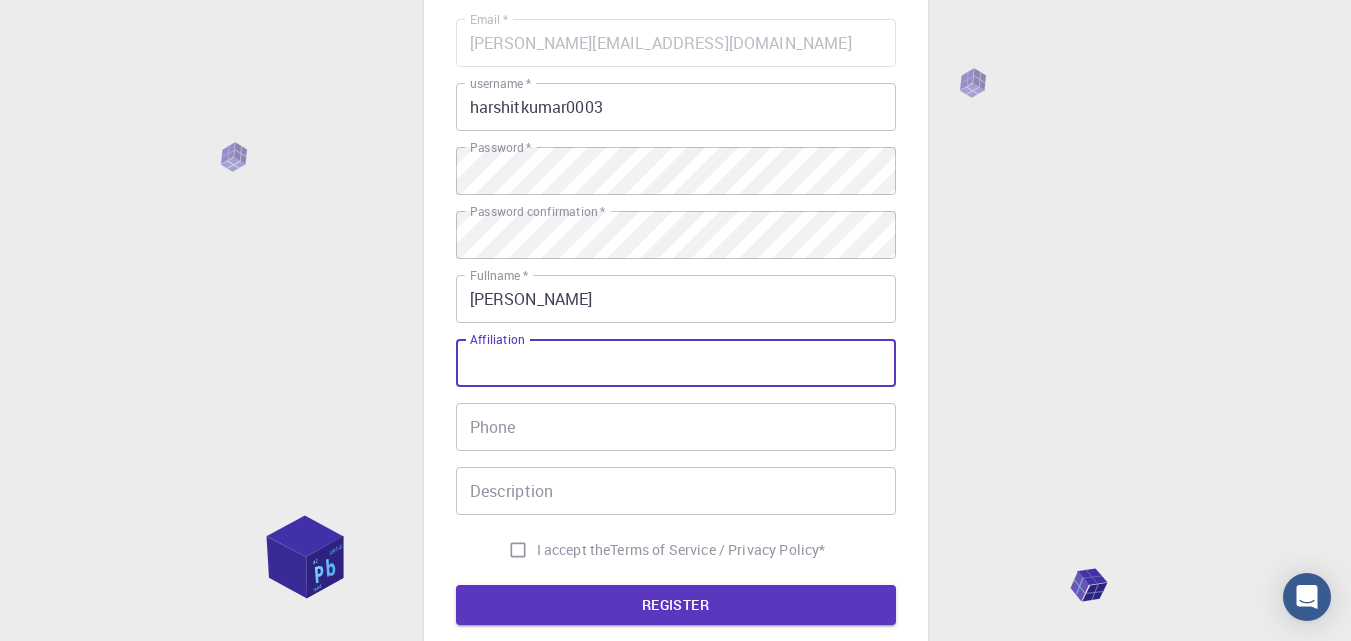 scroll, scrollTop: 200, scrollLeft: 0, axis: vertical 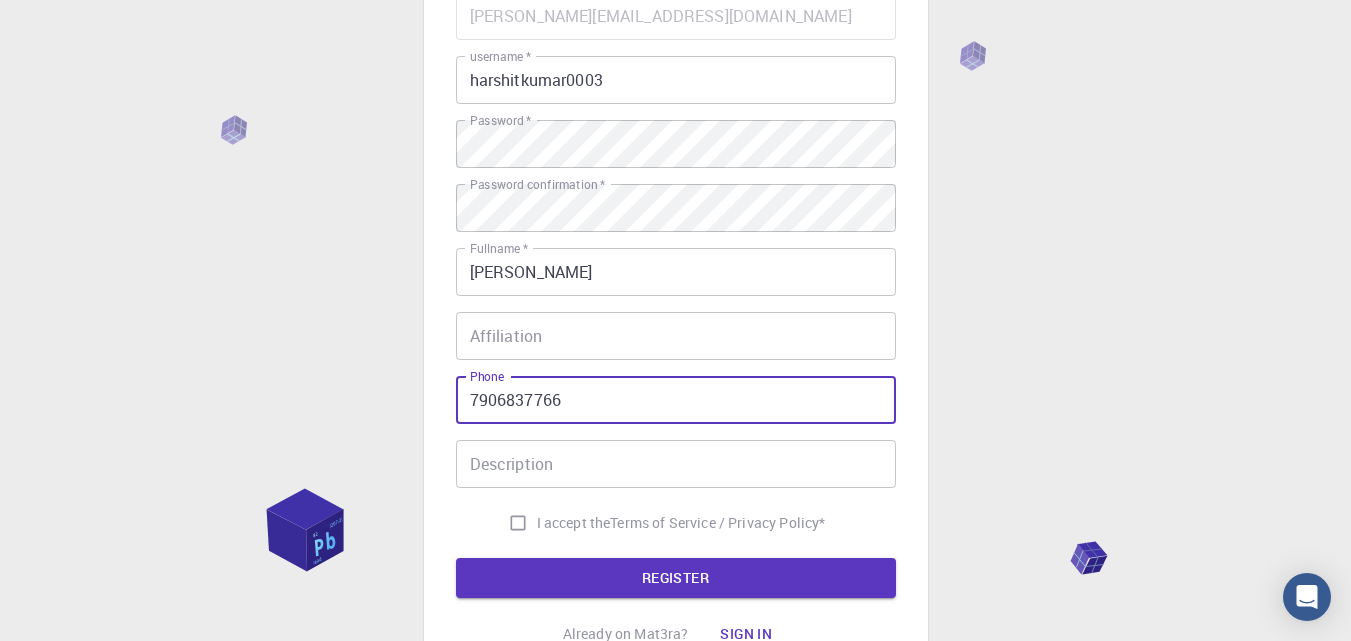 type on "7906837766" 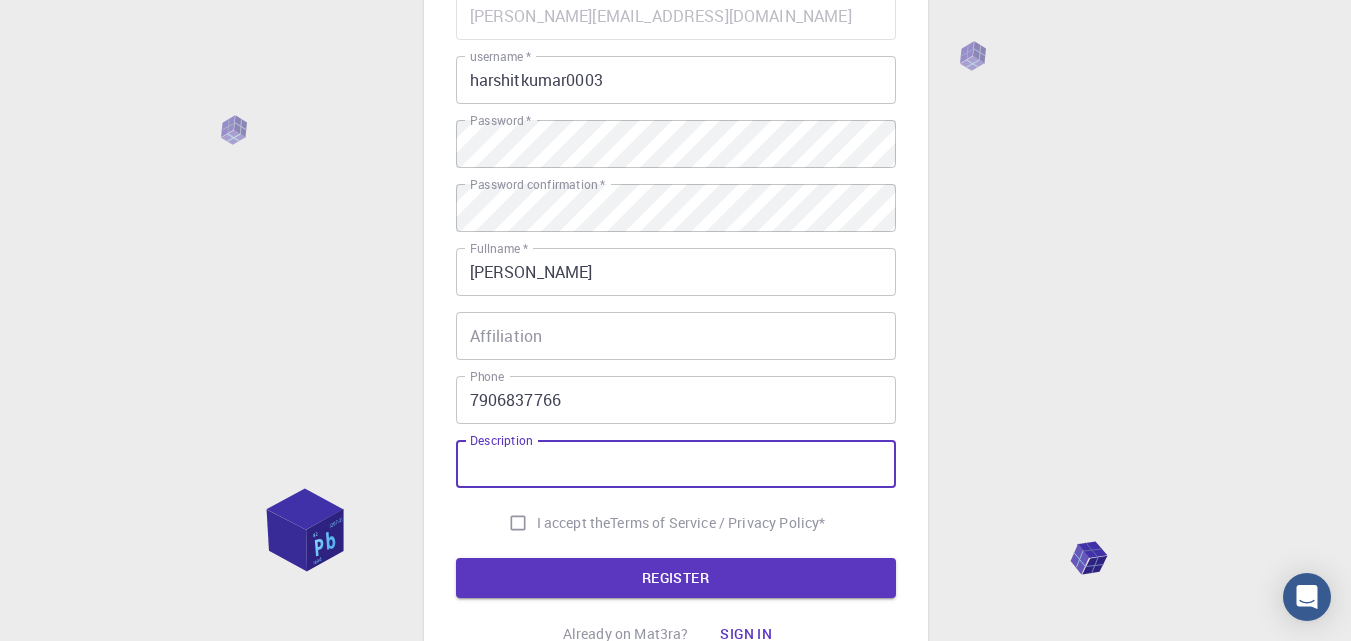 click on "I accept the  Terms of Service / Privacy Policy  *" at bounding box center (518, 523) 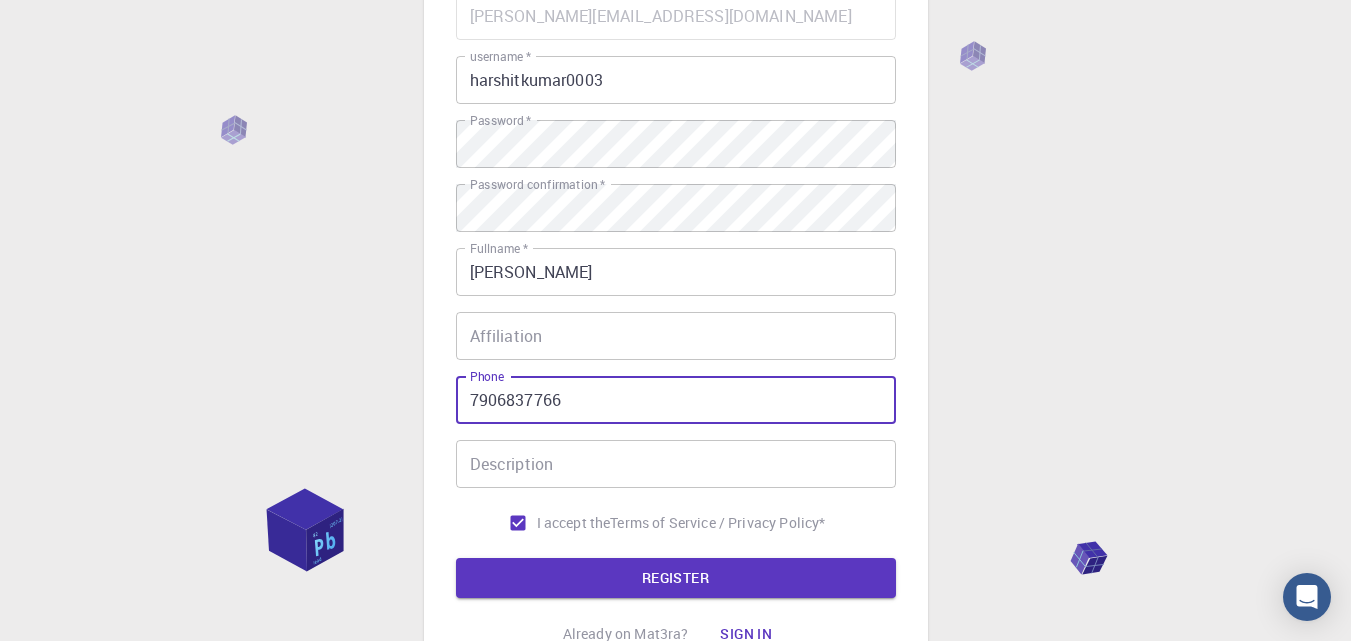 click on "7906837766" at bounding box center (676, 400) 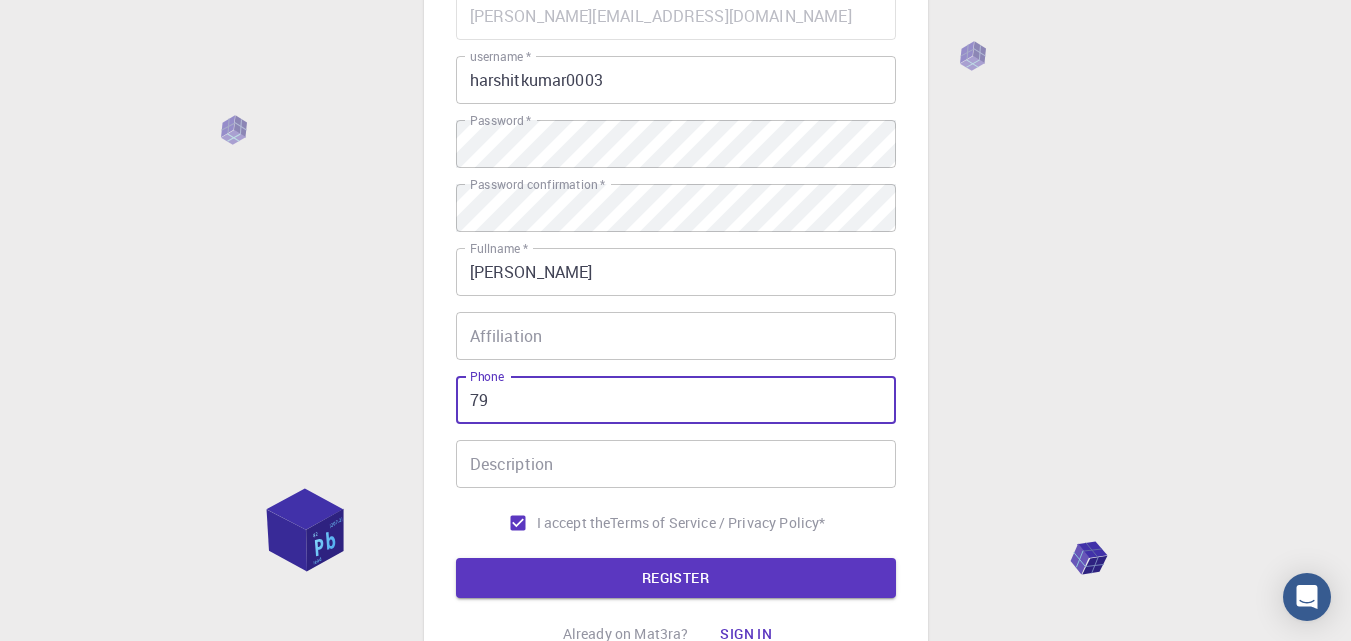 type on "7" 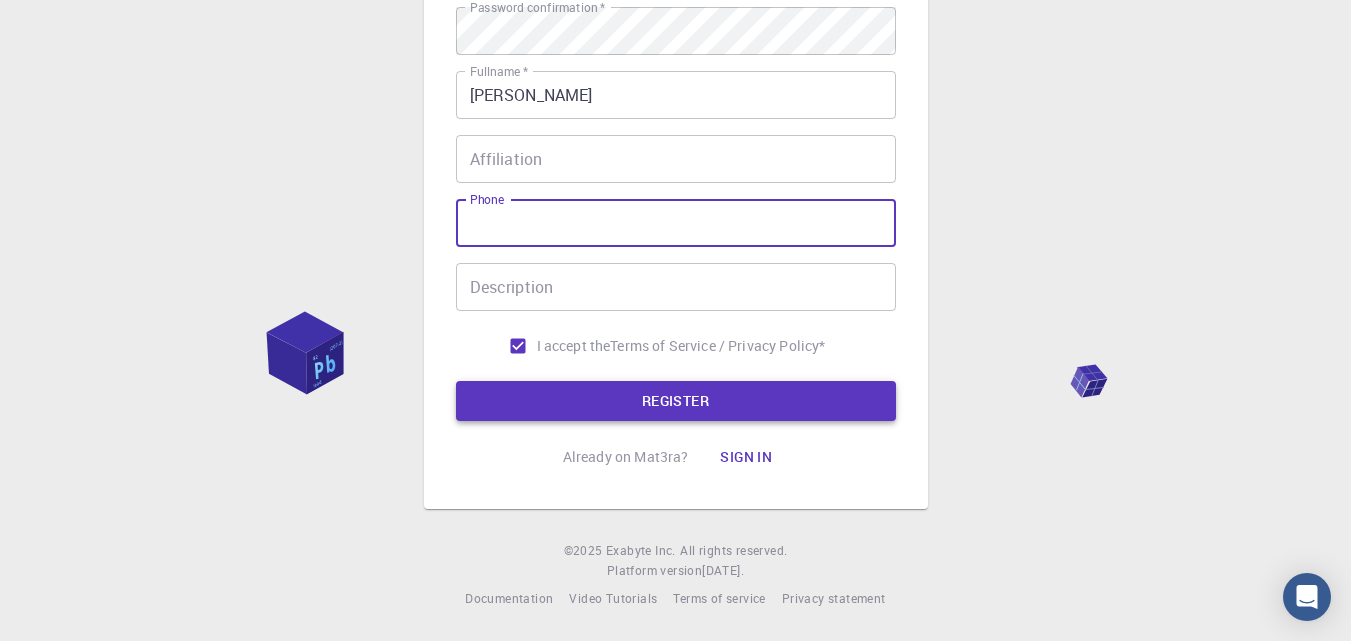 type 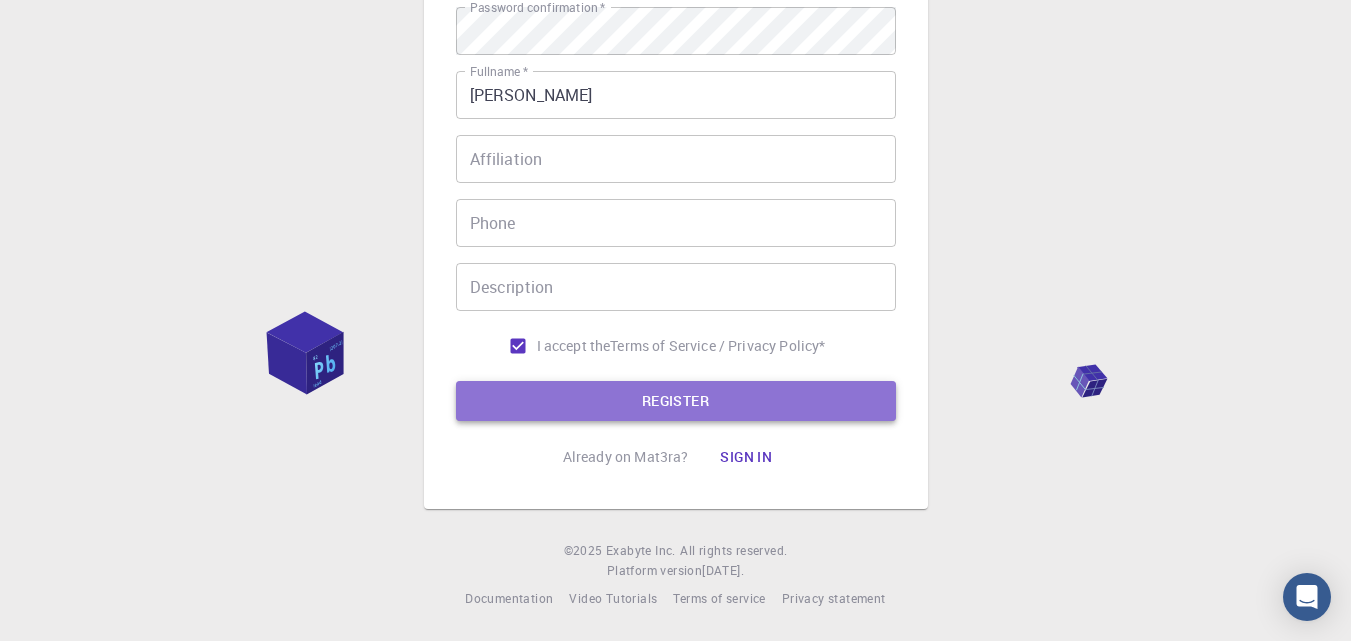 click on "REGISTER" at bounding box center [676, 401] 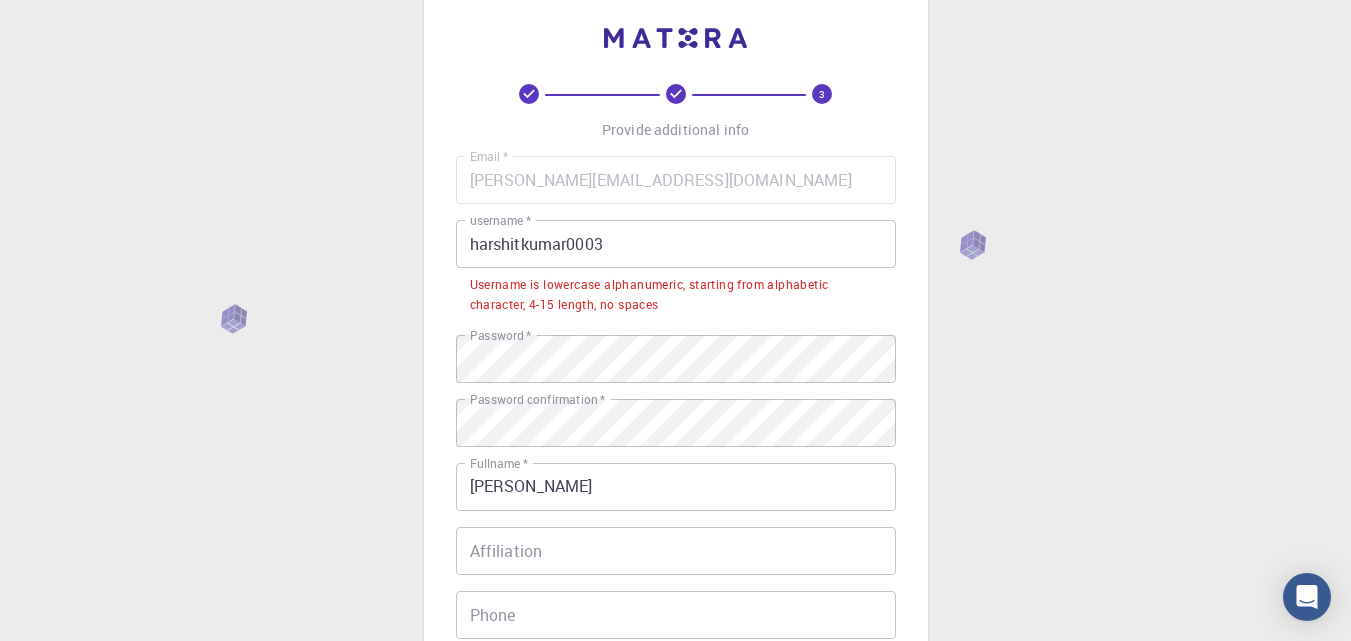 scroll, scrollTop: 28, scrollLeft: 0, axis: vertical 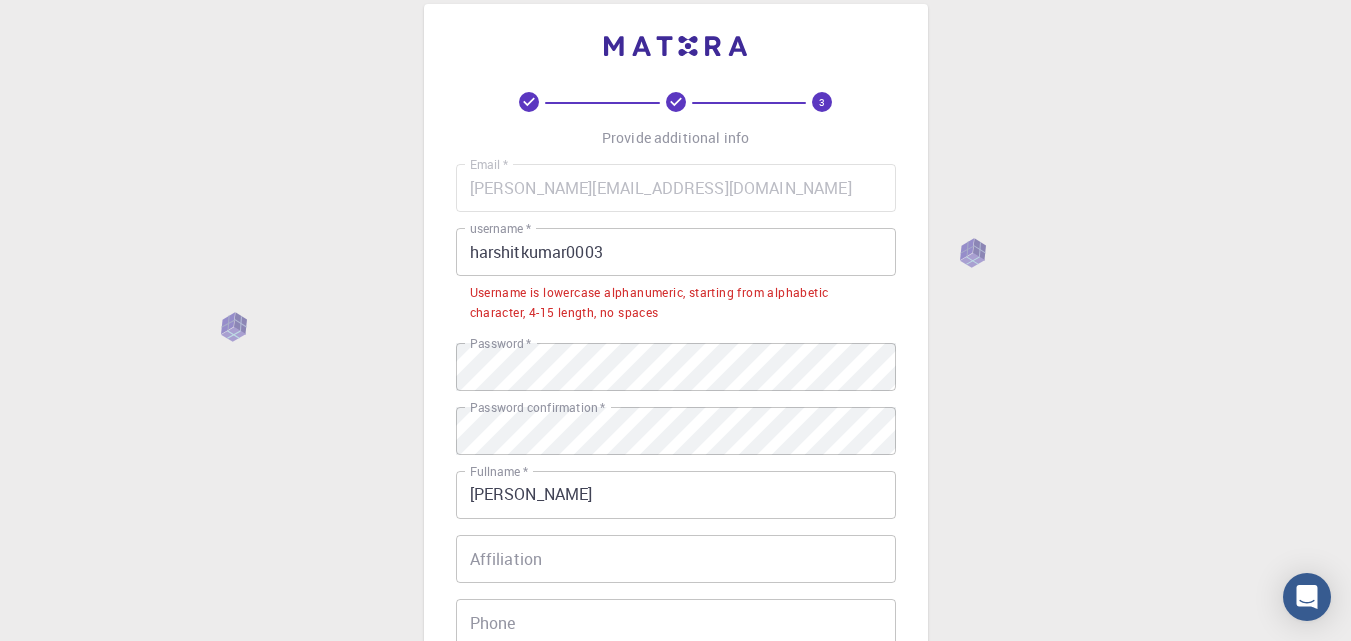 click on "harshitkumar0003" at bounding box center [676, 252] 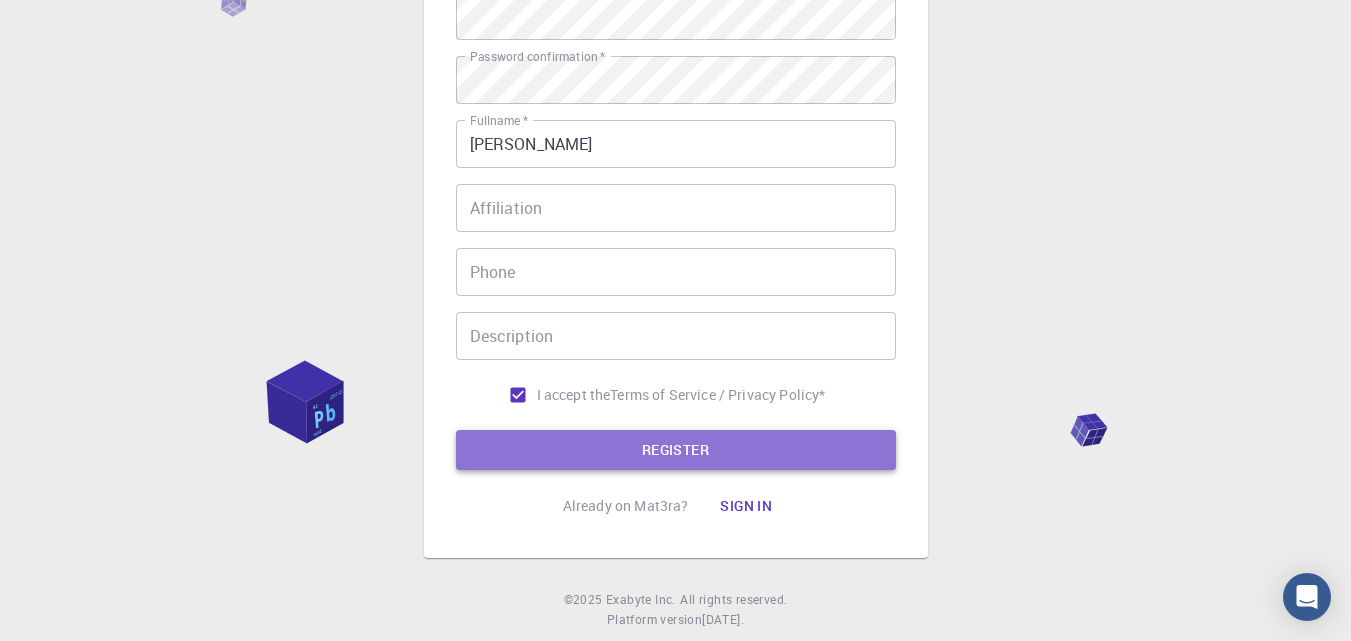 click on "REGISTER" at bounding box center (676, 450) 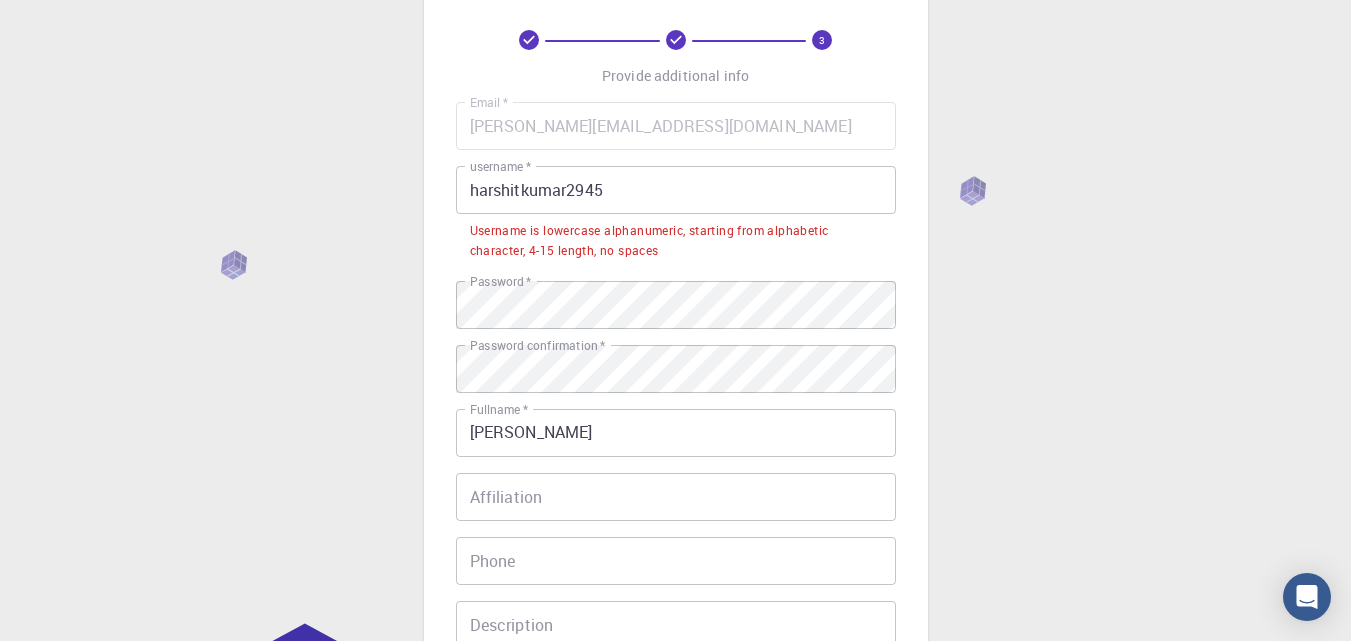 scroll, scrollTop: 0, scrollLeft: 0, axis: both 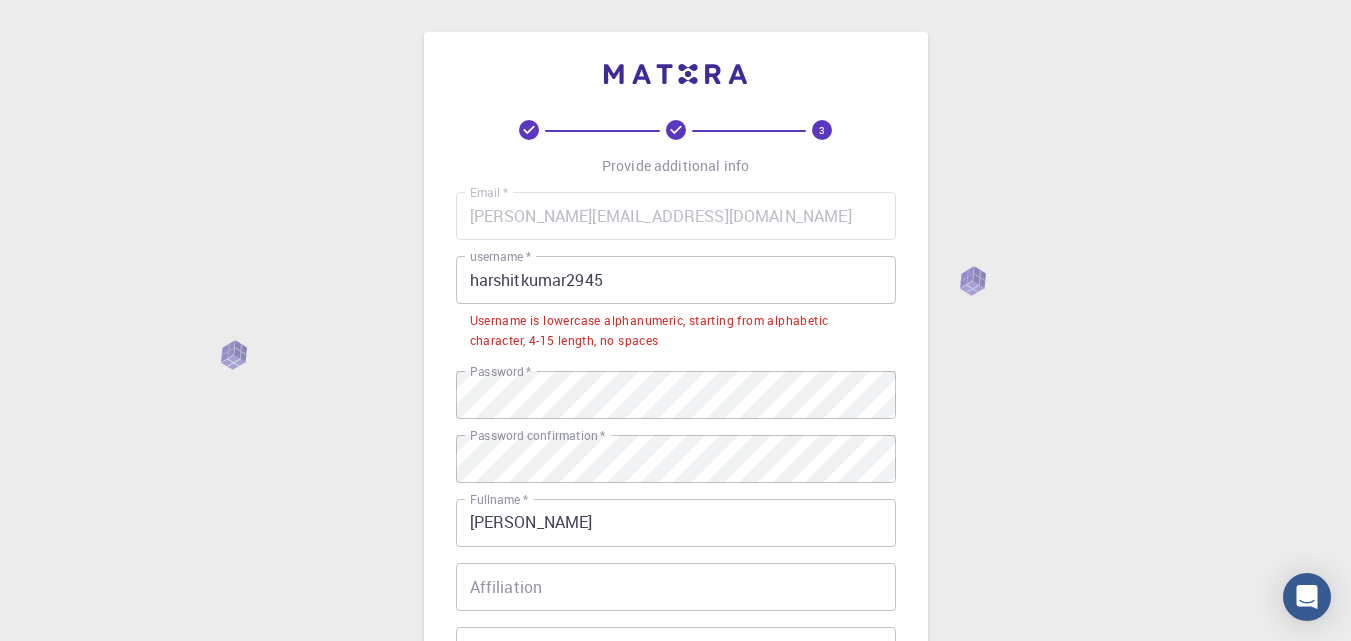 click on "harshitkumar2945" at bounding box center [676, 280] 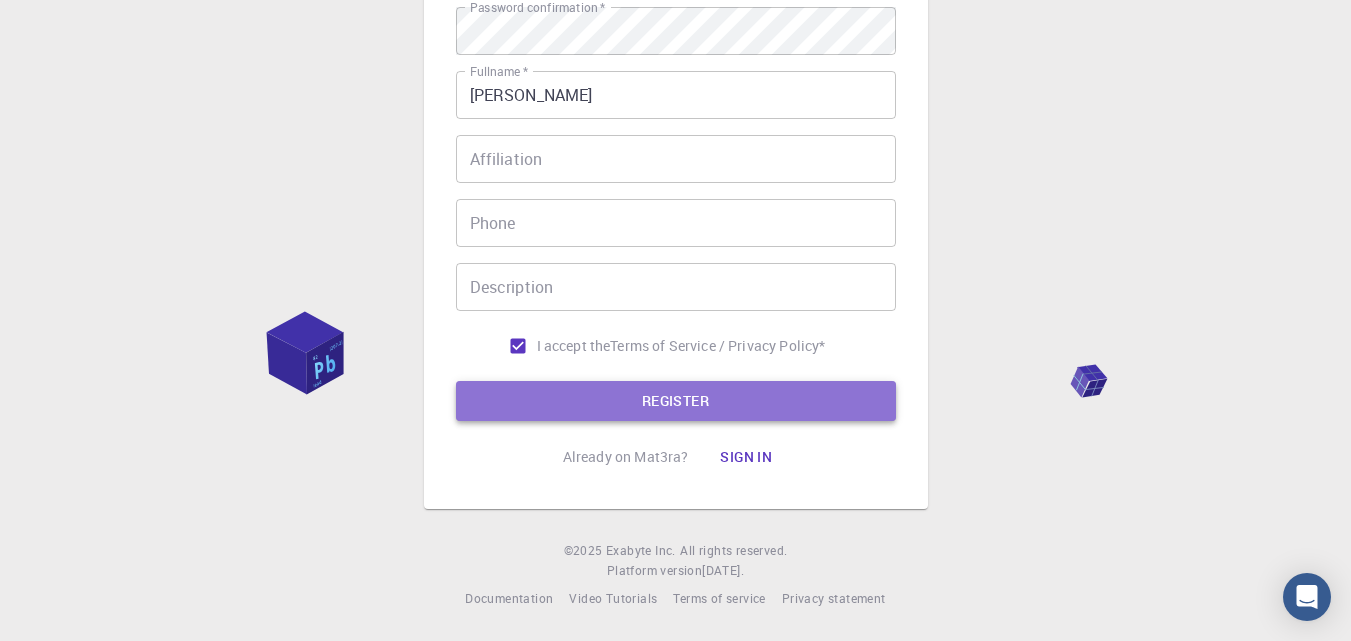 click on "REGISTER" at bounding box center (676, 401) 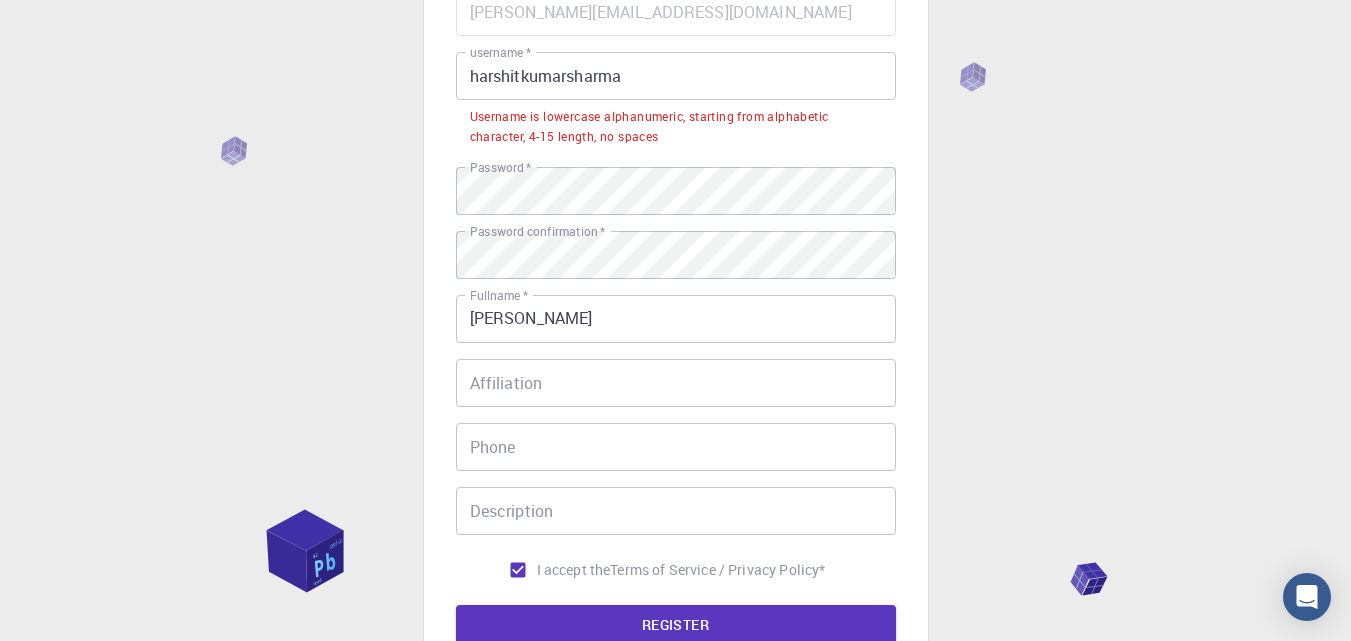 scroll, scrollTop: 28, scrollLeft: 0, axis: vertical 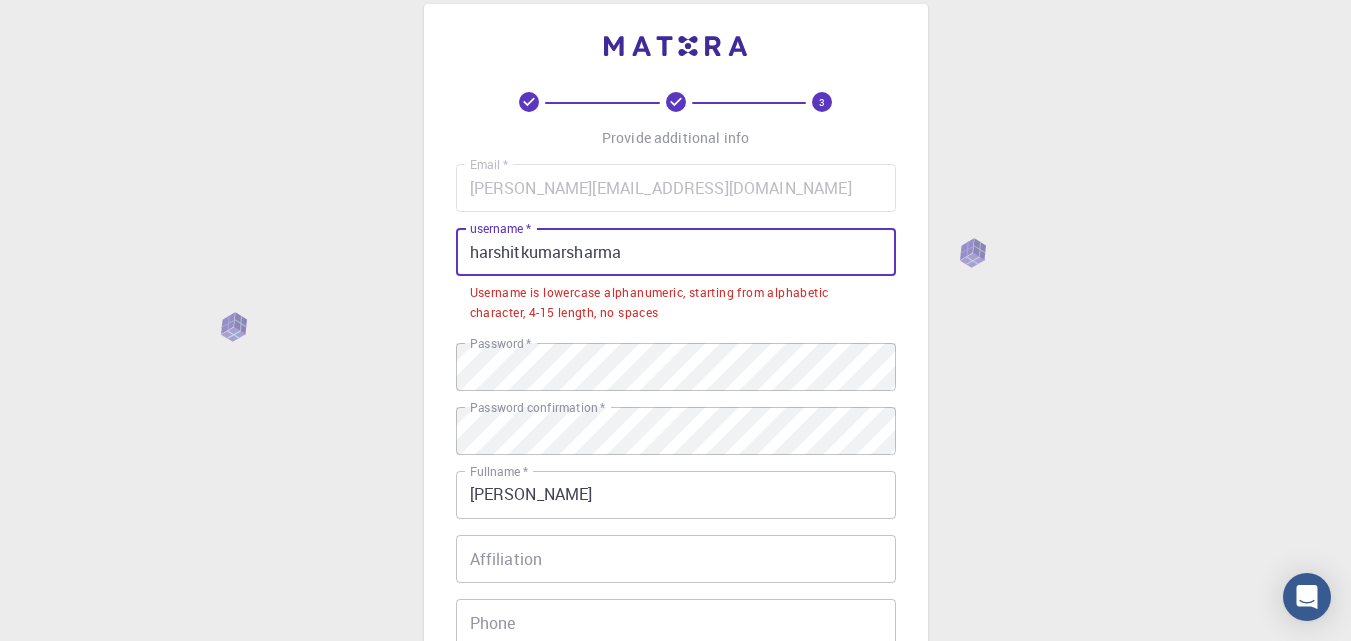 click on "harshitkumarsharma" at bounding box center (676, 252) 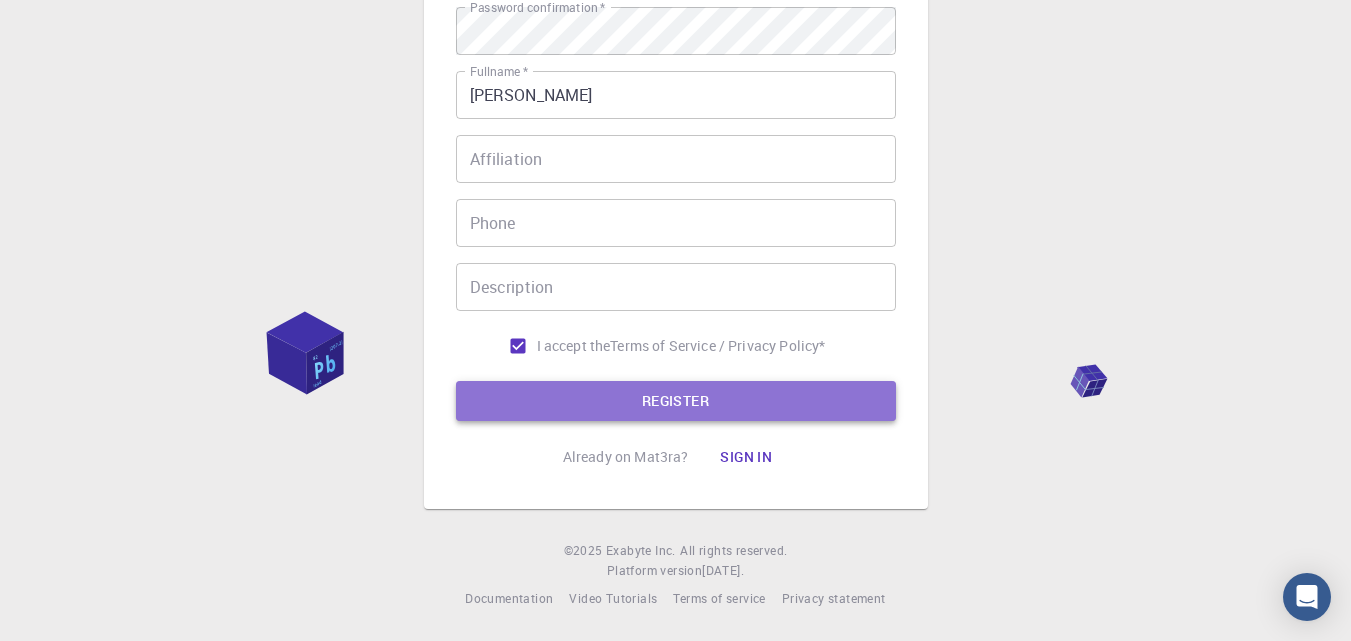 click on "REGISTER" at bounding box center [676, 401] 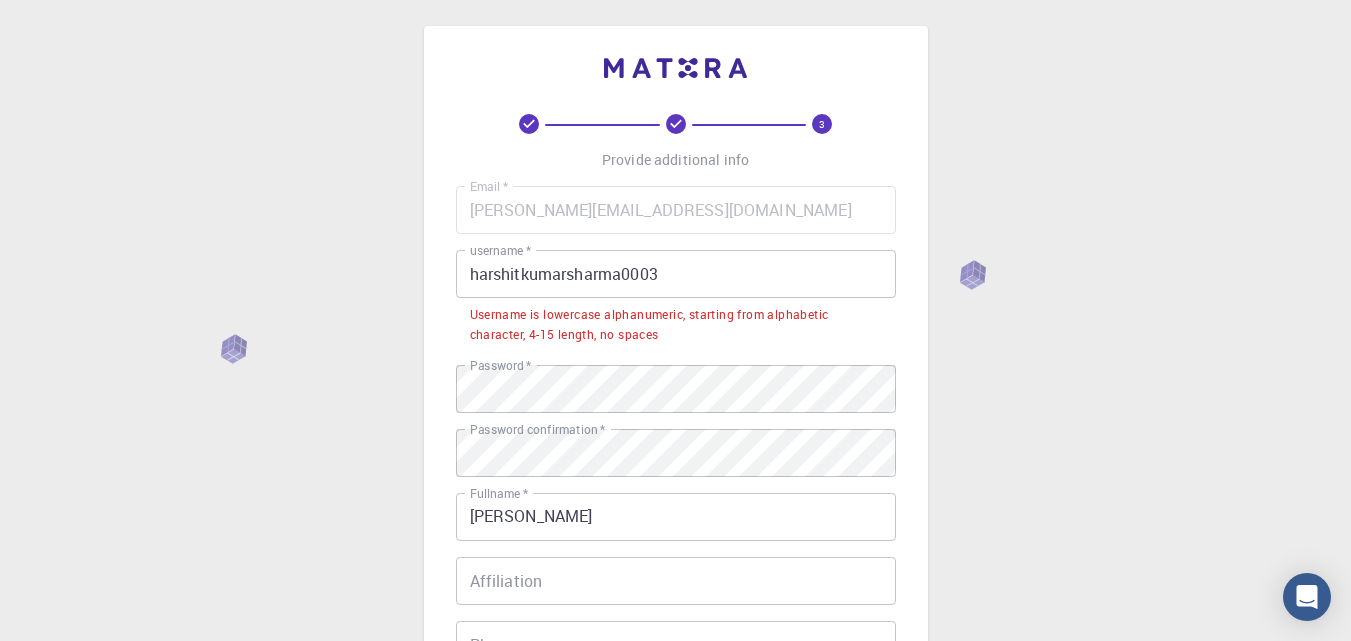 scroll, scrollTop: 0, scrollLeft: 0, axis: both 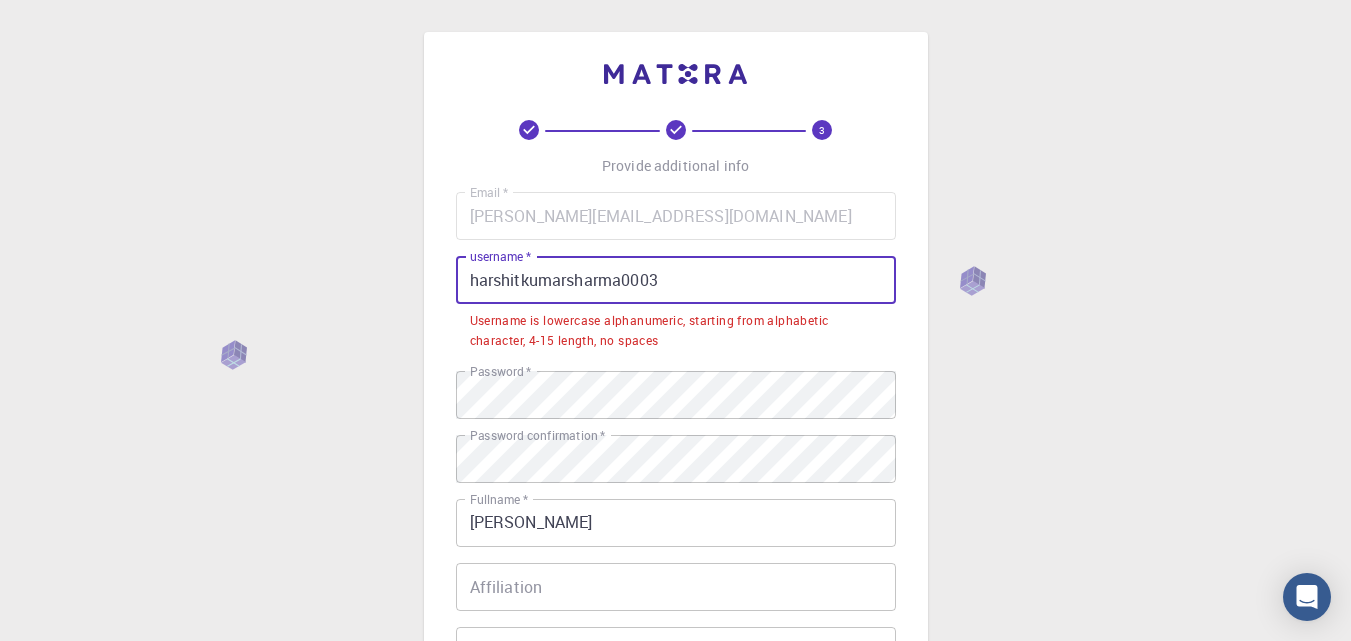 click on "harshitkumarsharma0003" at bounding box center [676, 280] 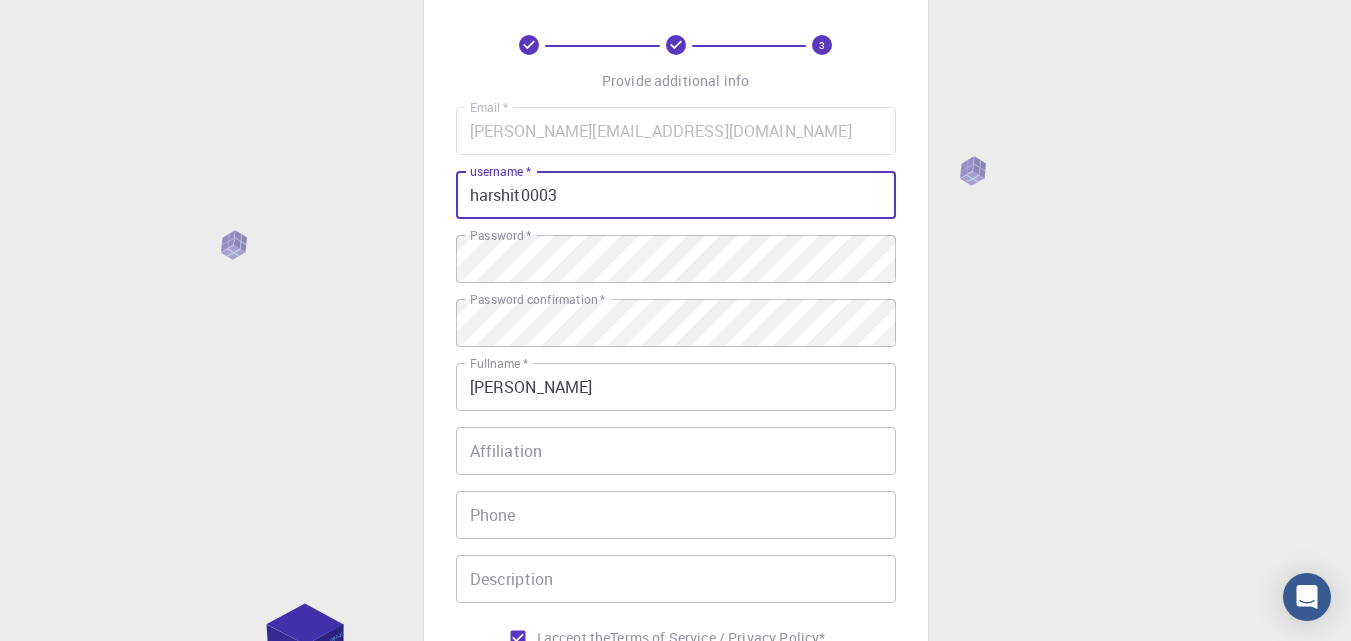 scroll, scrollTop: 377, scrollLeft: 0, axis: vertical 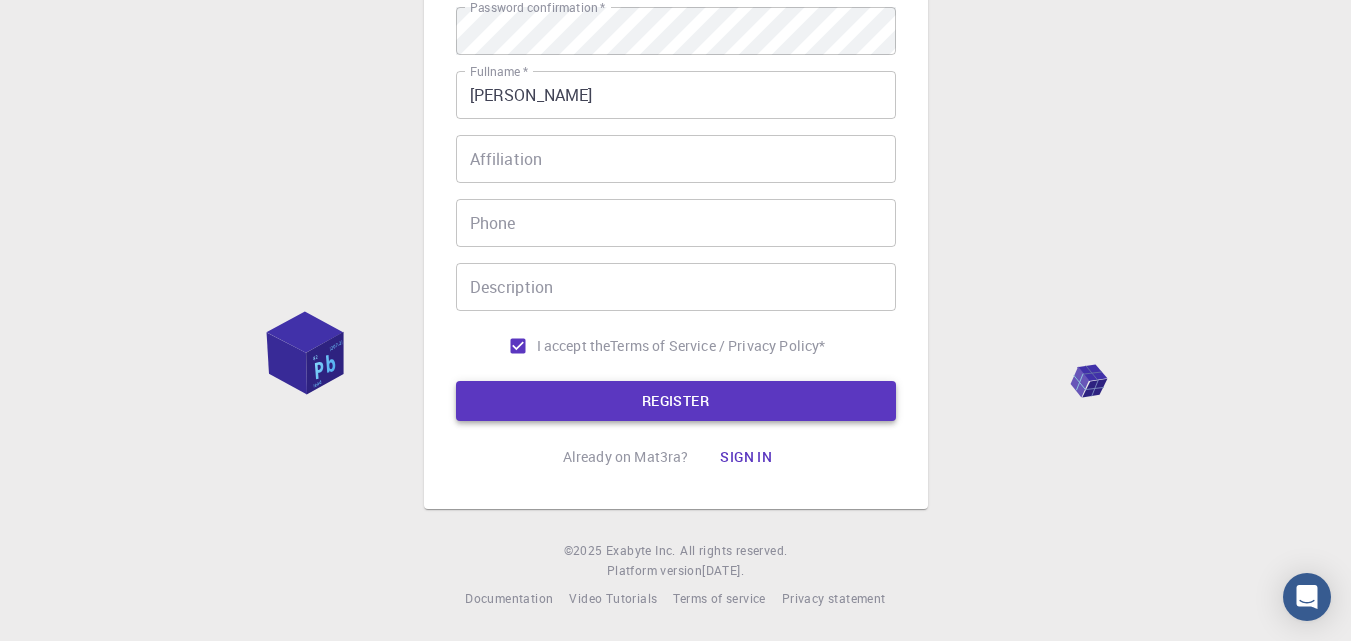 type on "harshit0003" 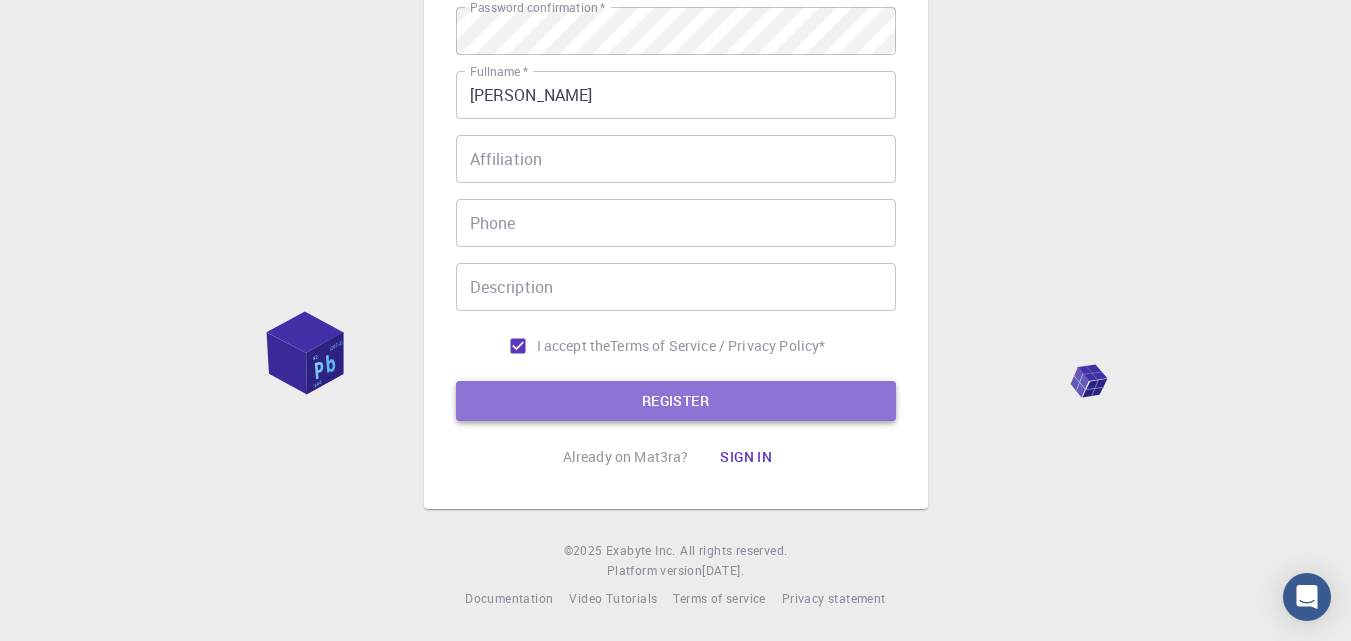 click on "REGISTER" at bounding box center (676, 401) 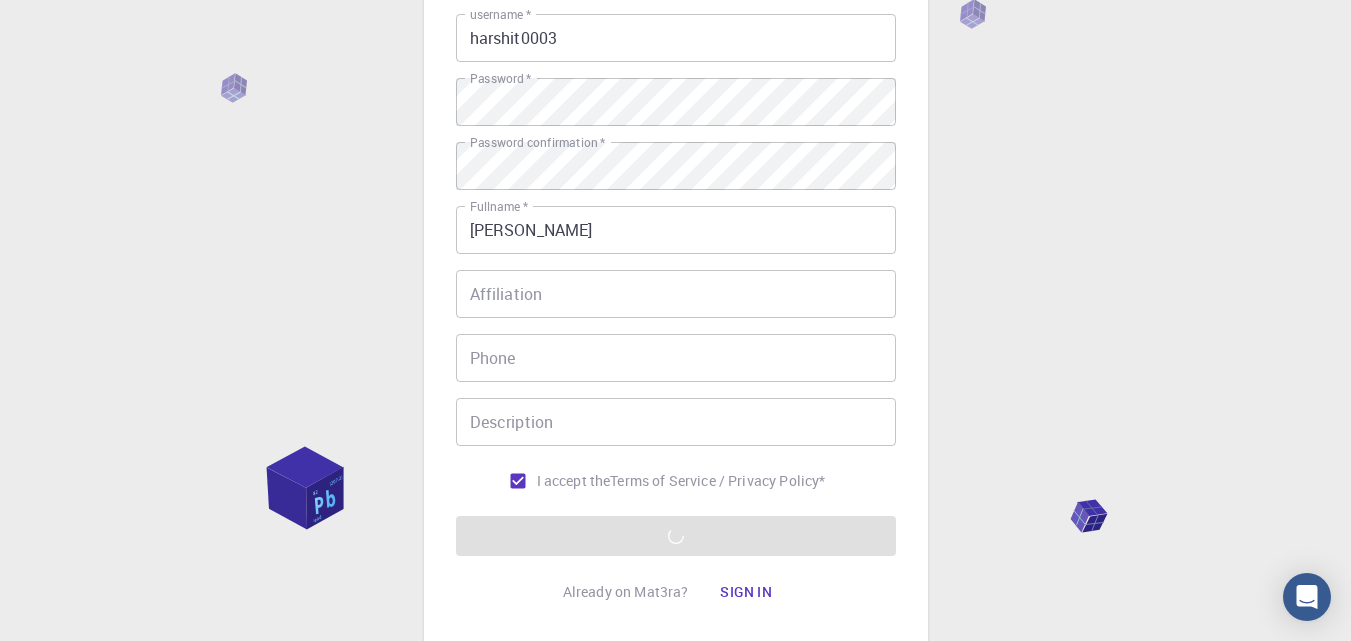 scroll, scrollTop: 277, scrollLeft: 0, axis: vertical 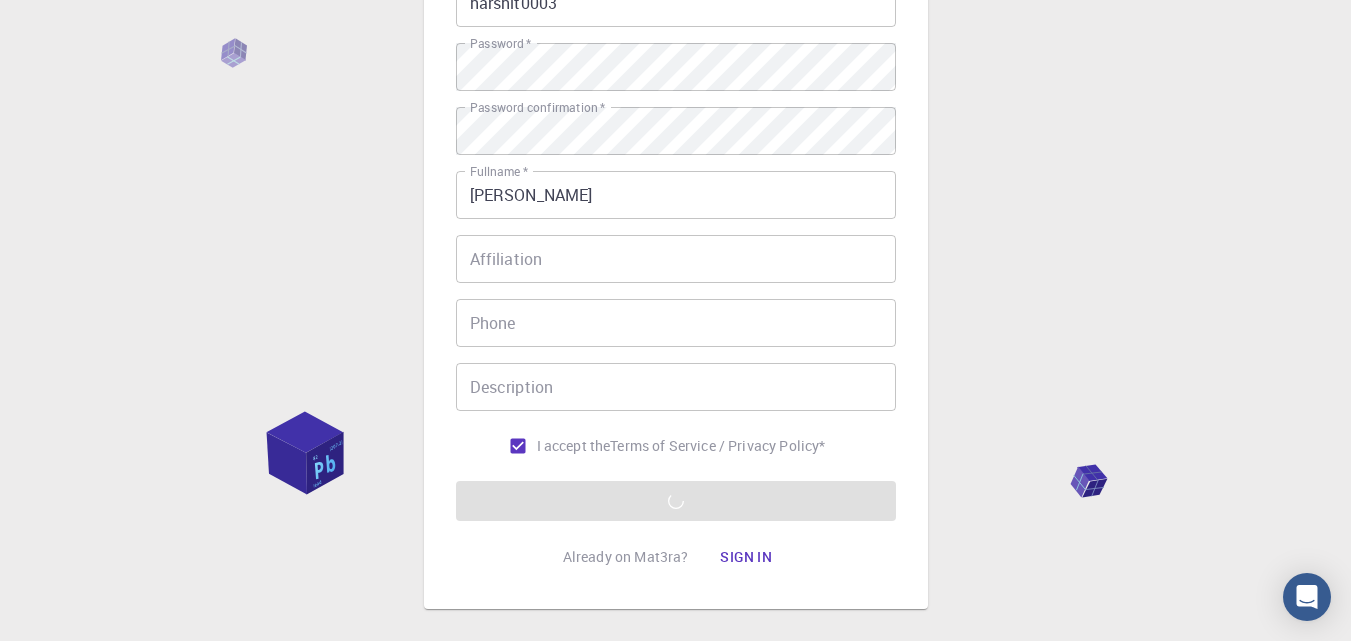 click on "3 Provide additional info Email   * [PERSON_NAME][EMAIL_ADDRESS][DOMAIN_NAME] Email   * username   * harshit0003 username   * Password   * Password   * Password confirmation   * Password confirmation   * Fullname   * [PERSON_NAME] Fullname   * Affiliation Affiliation Phone Phone Description Description I accept the  Terms of Service / Privacy Policy  * REGISTER Already on Mat3ra? Sign in ©  2025   Exabyte Inc.   All rights reserved. Platform version  [DATE] . Documentation Video Tutorials Terms of service Privacy statement" at bounding box center [675, 232] 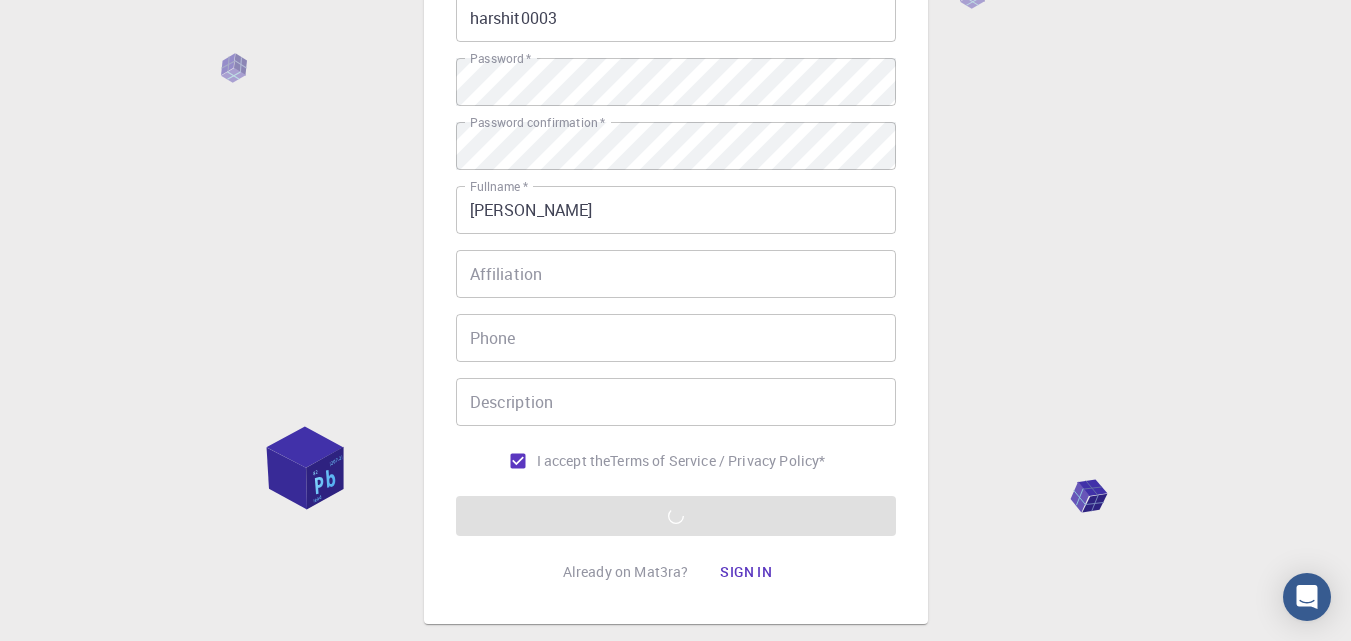 scroll, scrollTop: 300, scrollLeft: 0, axis: vertical 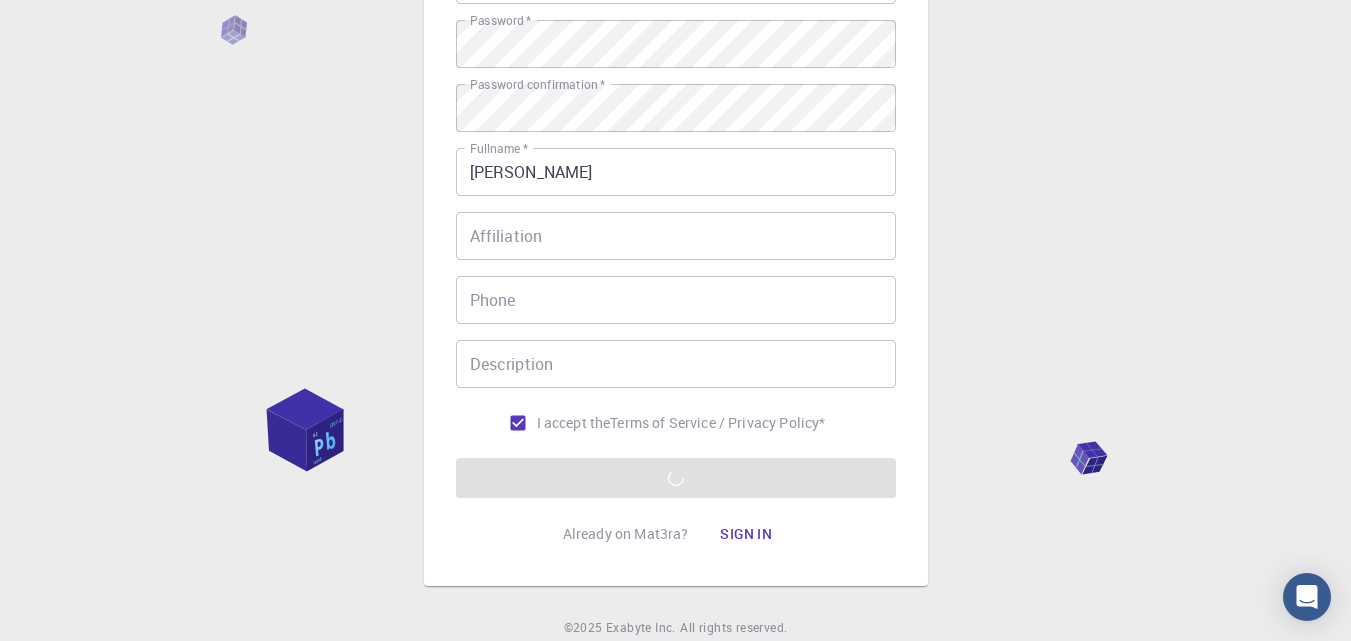 click on "3 Provide additional info Email   * [PERSON_NAME][EMAIL_ADDRESS][DOMAIN_NAME] Email   * username   * harshit0003 username   * Password   * Password   * Password confirmation   * Password confirmation   * Fullname   * [PERSON_NAME] Fullname   * Affiliation Affiliation Phone Phone Description Description I accept the  Terms of Service / Privacy Policy  * REGISTER Already on Mat3ra? Sign in ©  2025   Exabyte Inc.   All rights reserved. Platform version  [DATE] . Documentation Video Tutorials Terms of service Privacy statement" at bounding box center [675, 209] 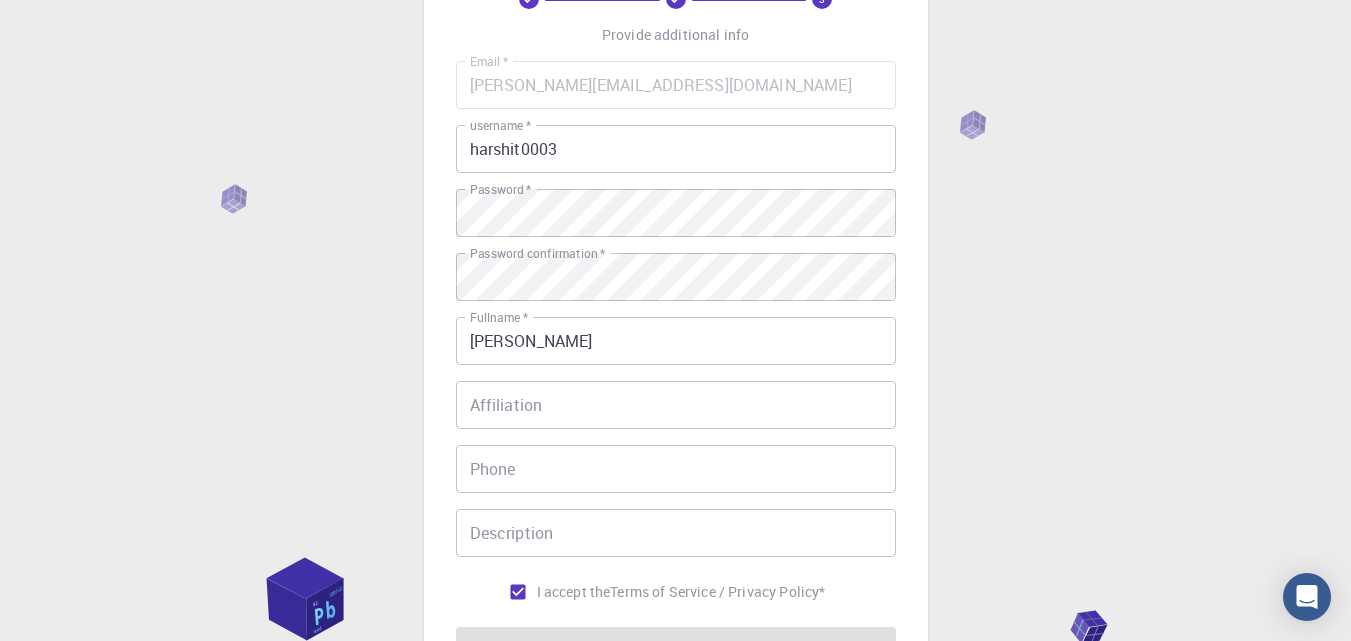 scroll, scrollTop: 0, scrollLeft: 0, axis: both 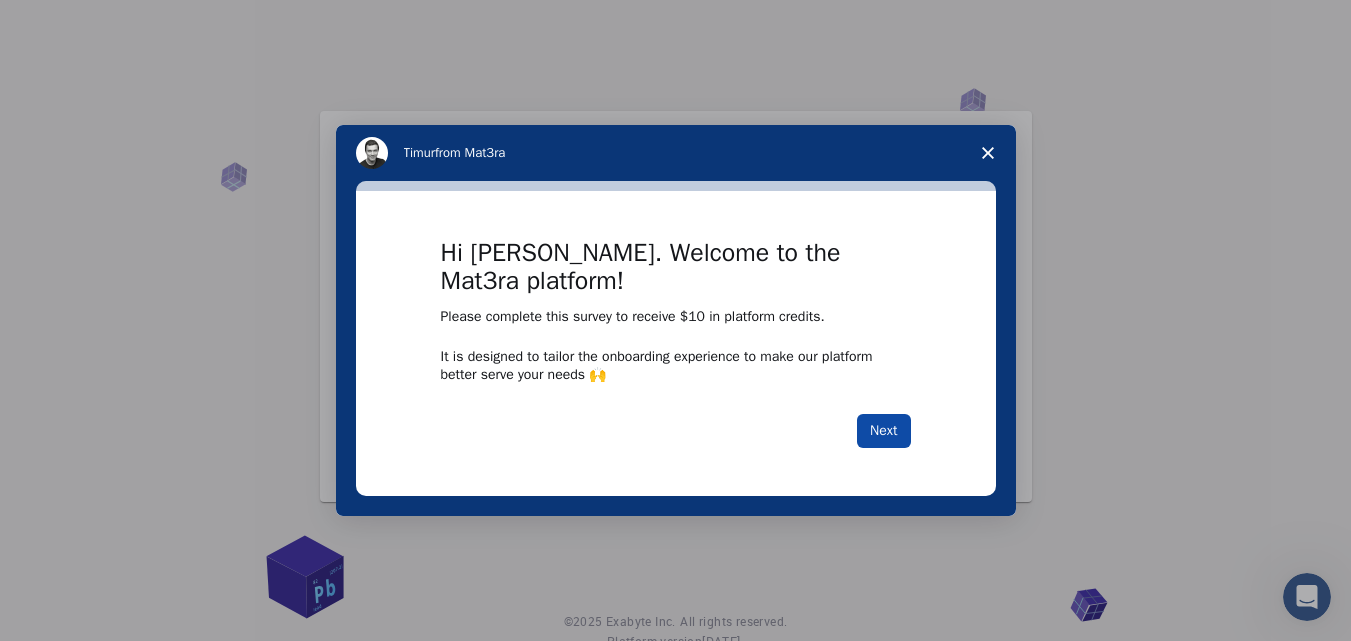 click on "Next" at bounding box center [883, 431] 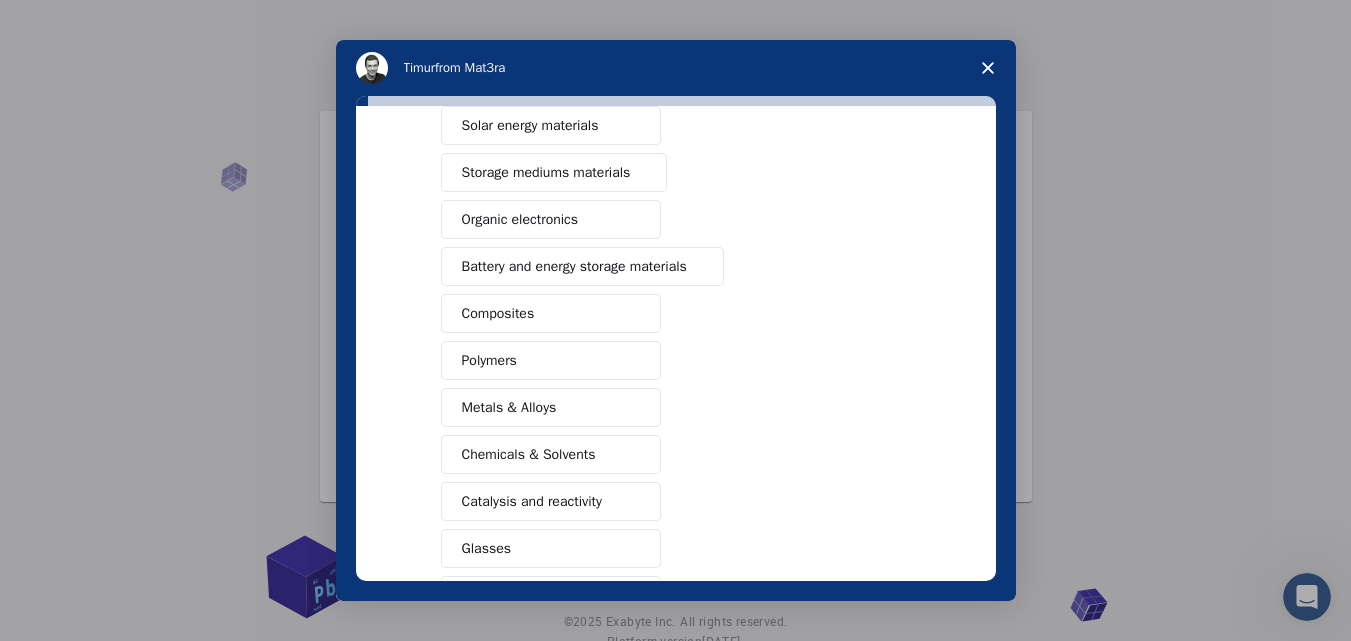 scroll, scrollTop: 200, scrollLeft: 0, axis: vertical 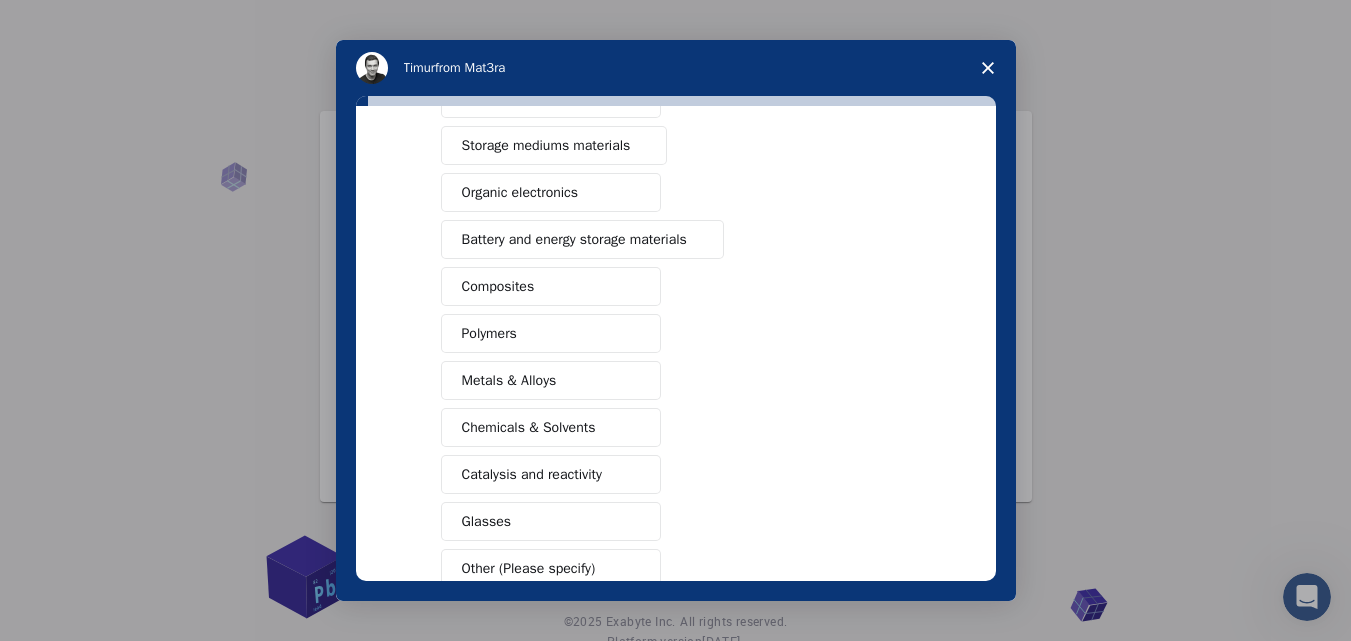click on "Metals & Alloys" at bounding box center [551, 380] 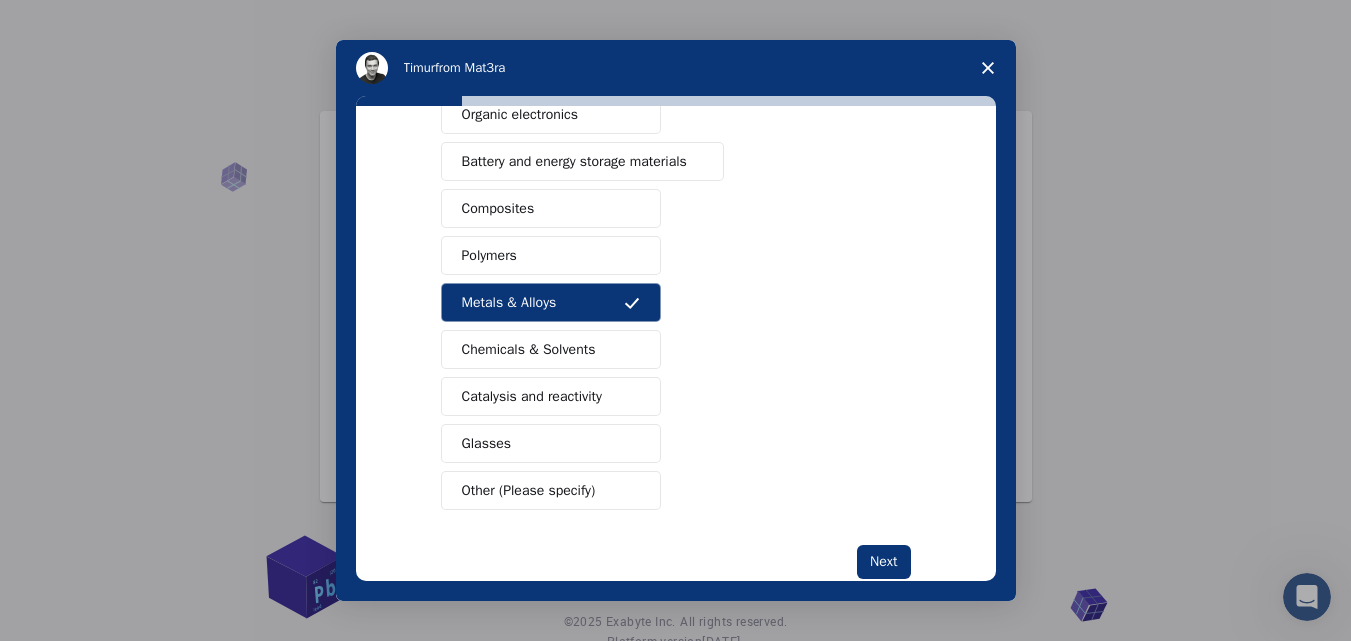 scroll, scrollTop: 300, scrollLeft: 0, axis: vertical 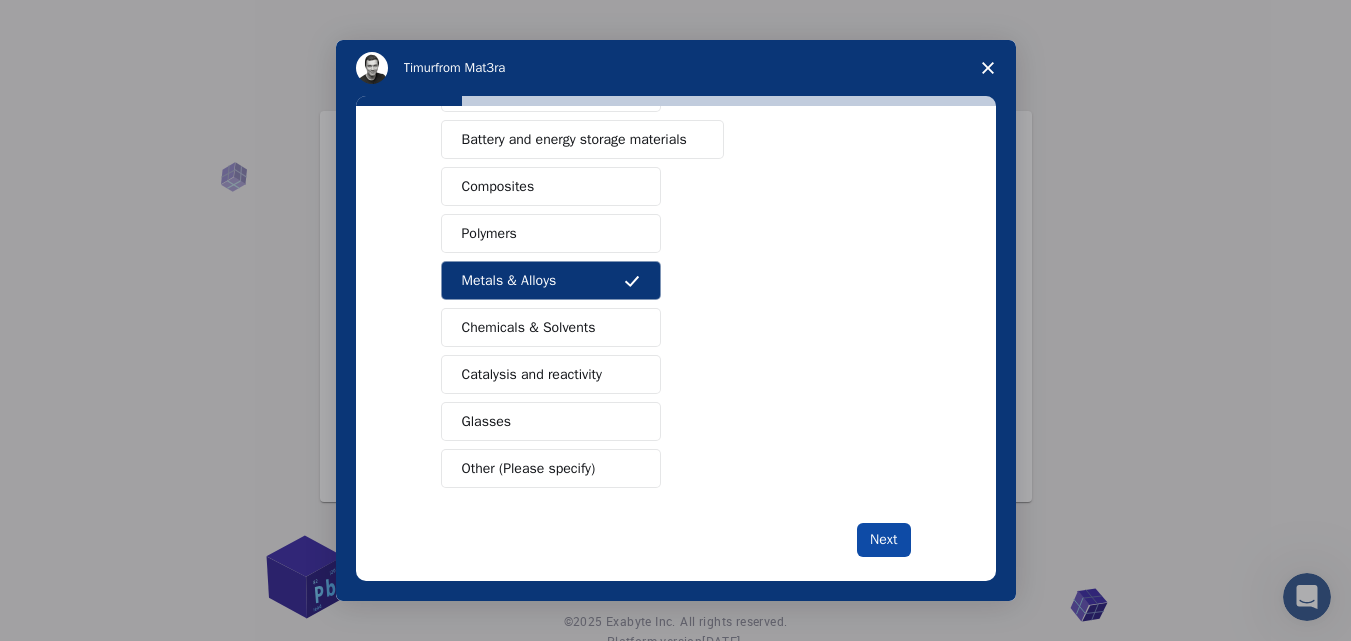 click on "Next" at bounding box center [883, 540] 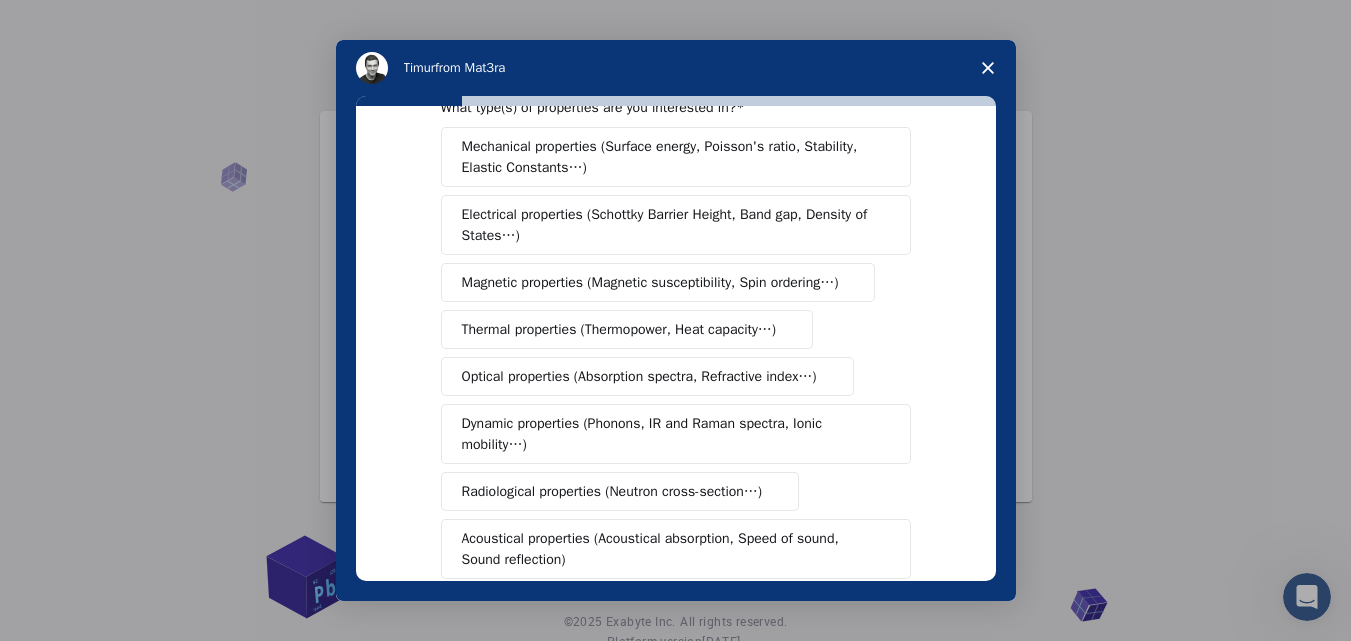 scroll, scrollTop: 100, scrollLeft: 0, axis: vertical 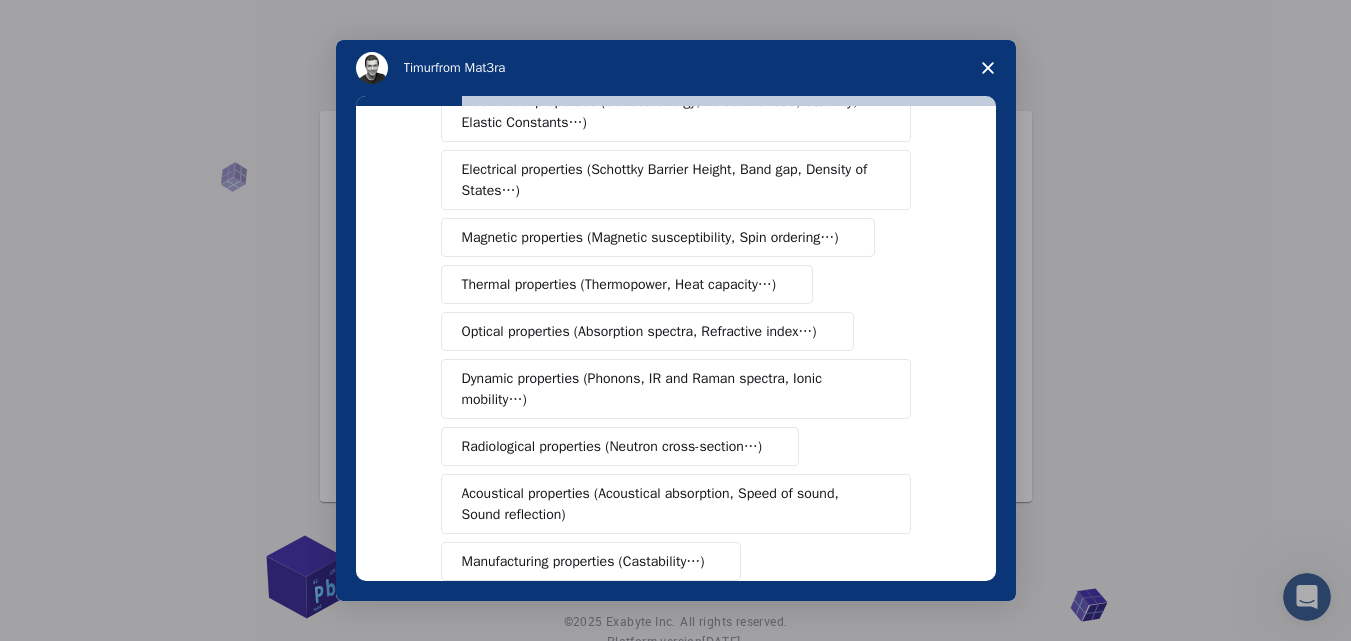 click on "Thermal properties (Thermopower, Heat capacity…)" at bounding box center [619, 284] 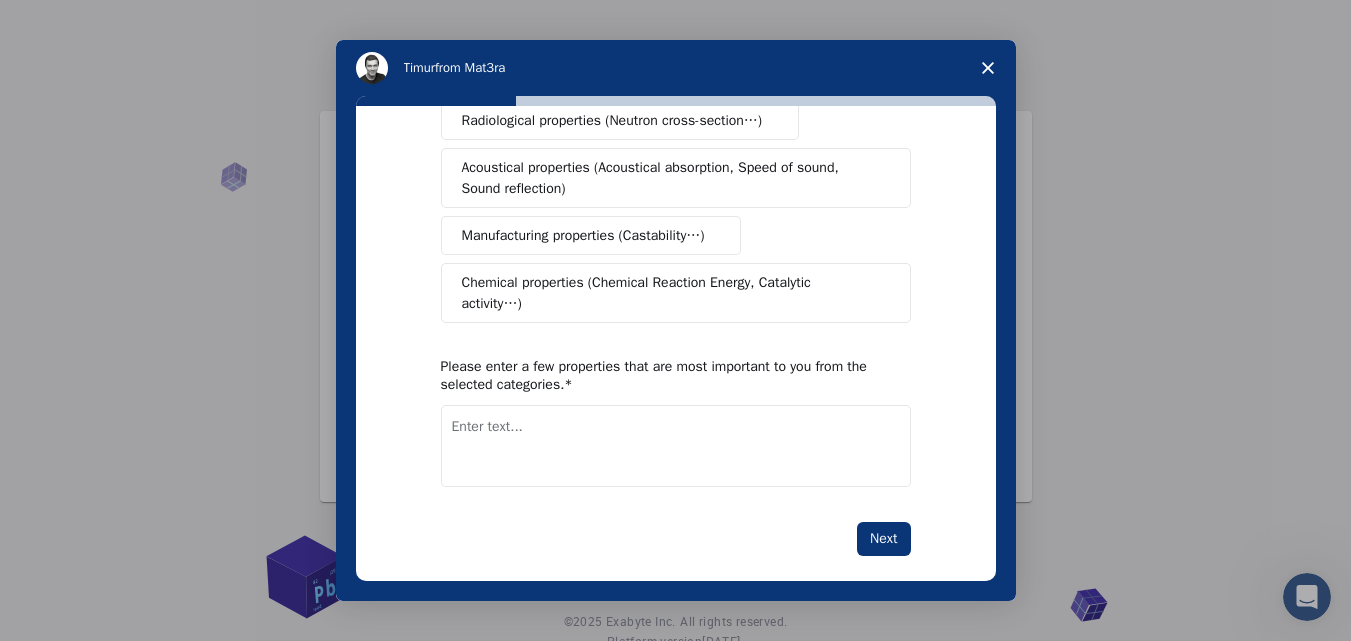 scroll, scrollTop: 428, scrollLeft: 0, axis: vertical 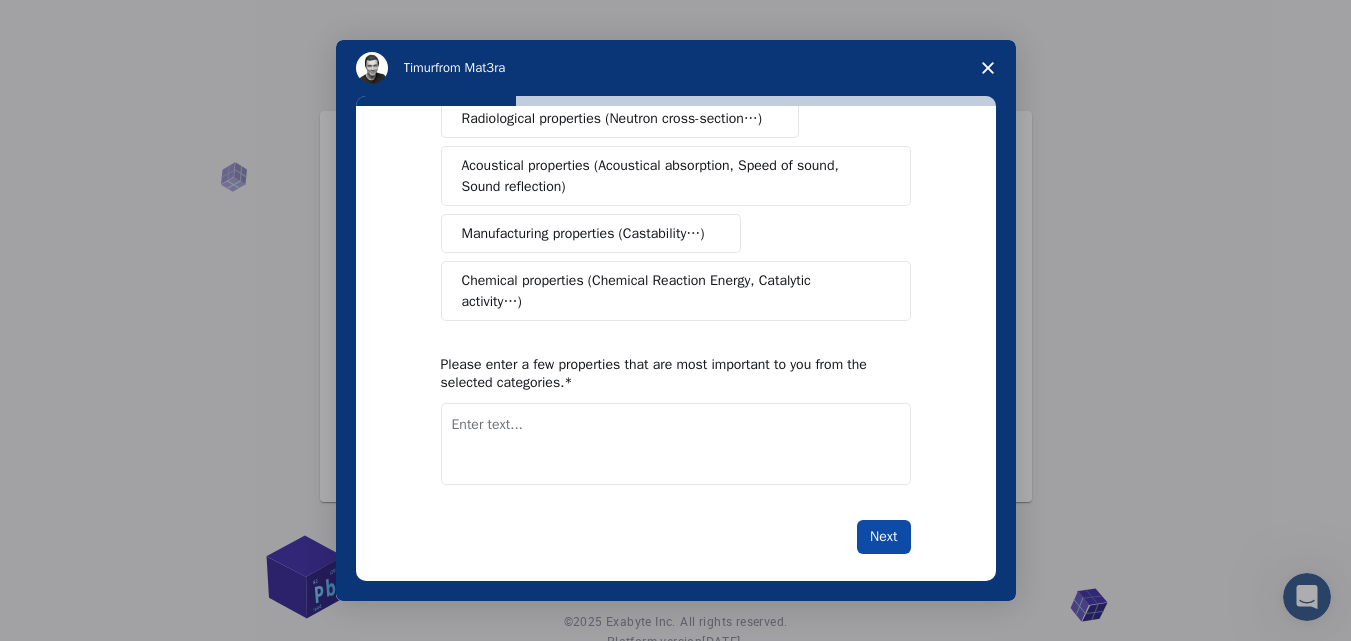 click on "Next" at bounding box center (883, 537) 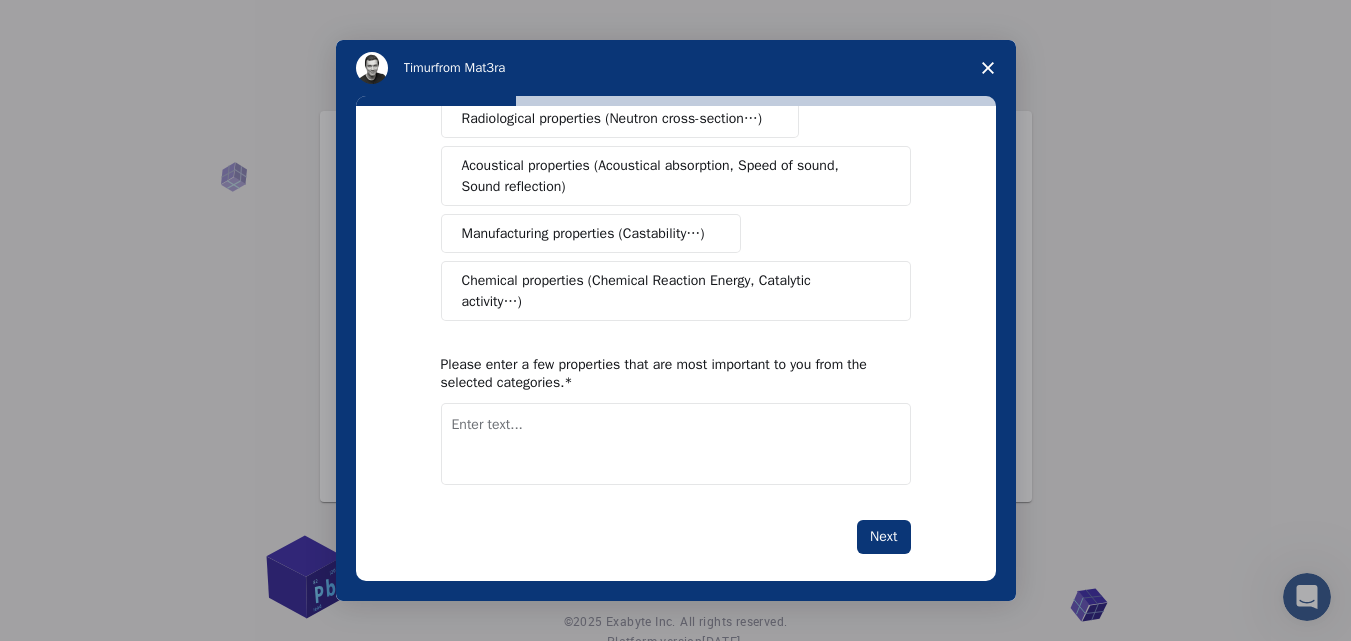click at bounding box center (676, 444) 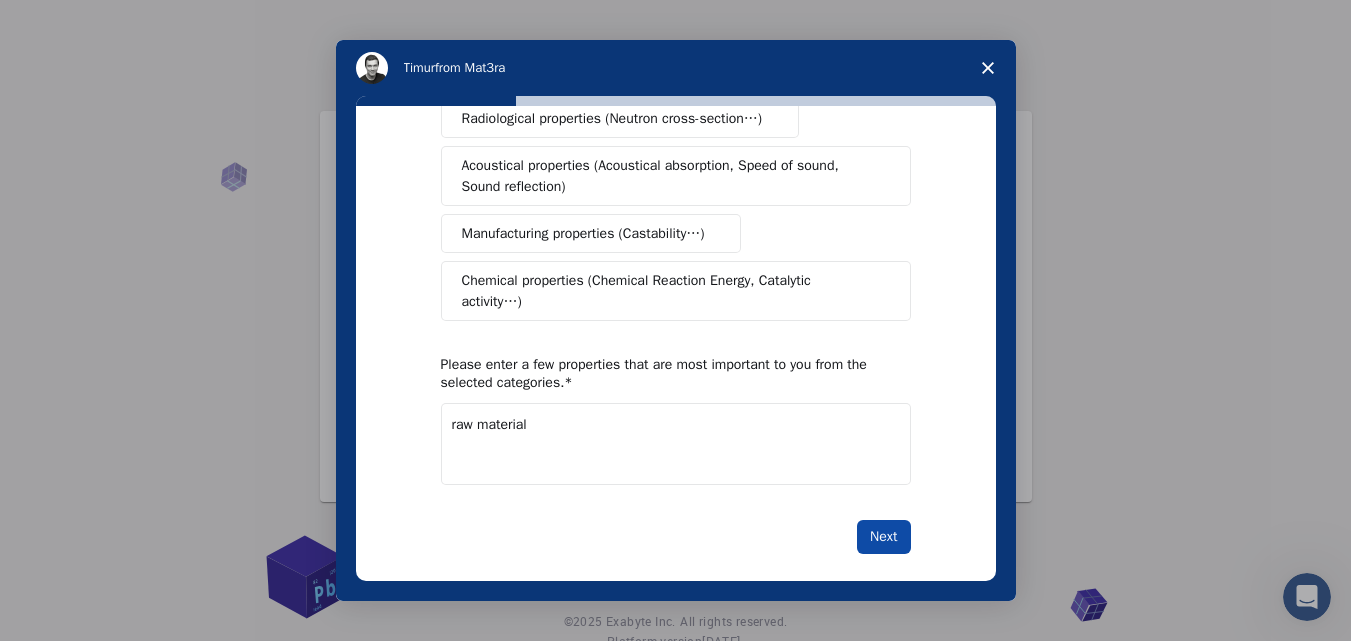 type on "raw material" 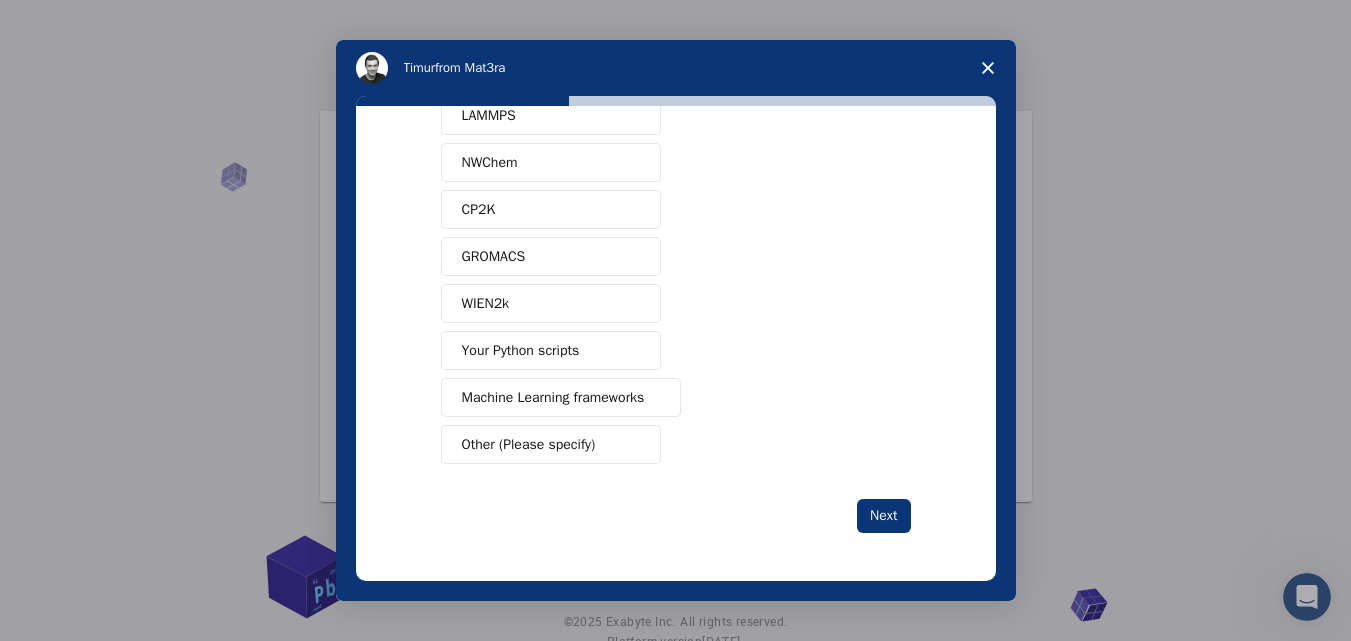 scroll, scrollTop: 0, scrollLeft: 0, axis: both 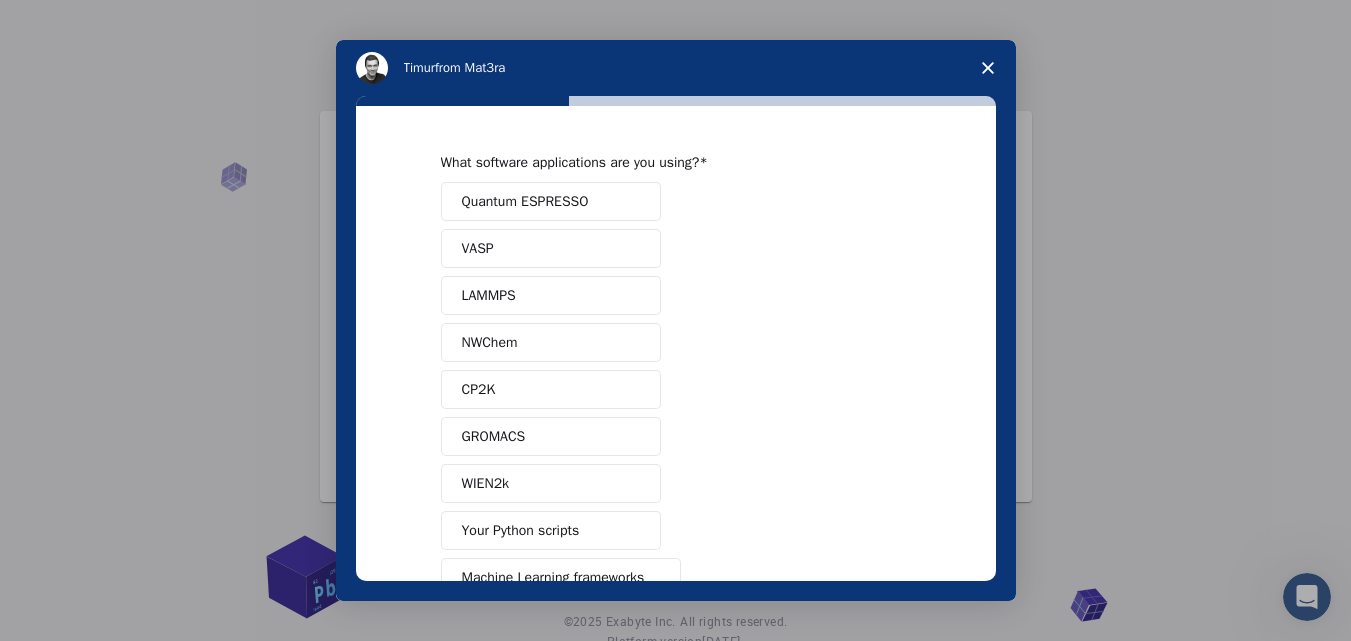 click 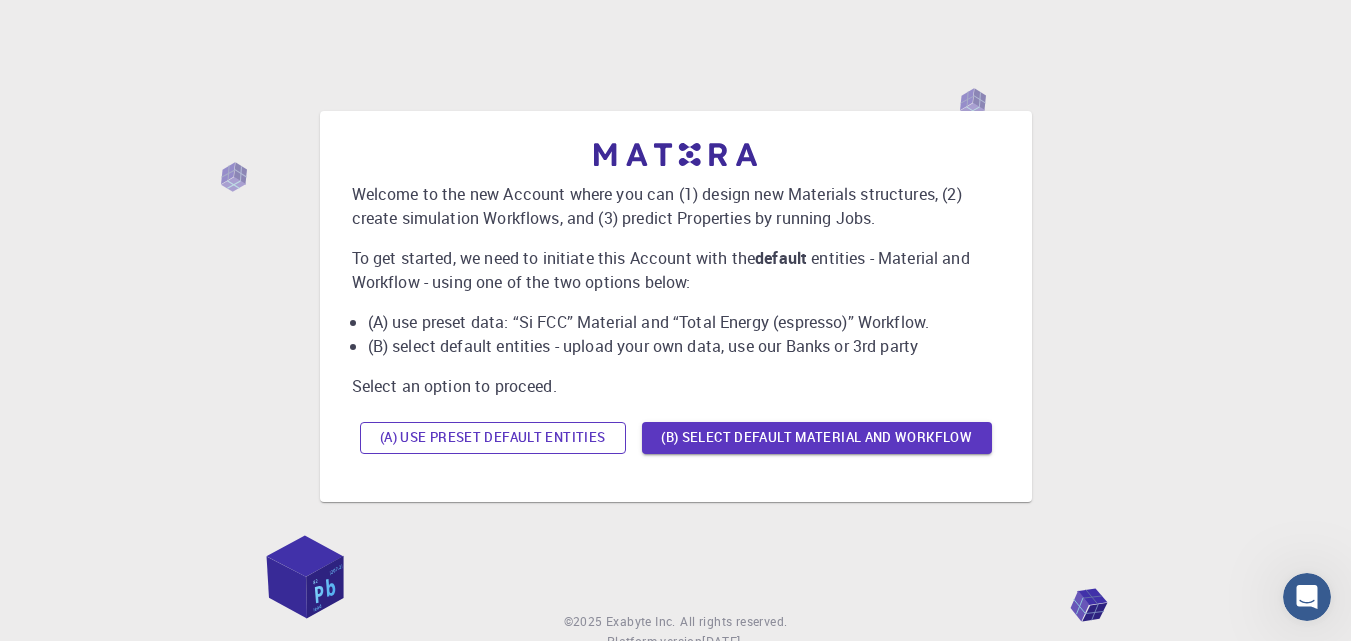 click on "(A) Use preset default entities" at bounding box center (493, 438) 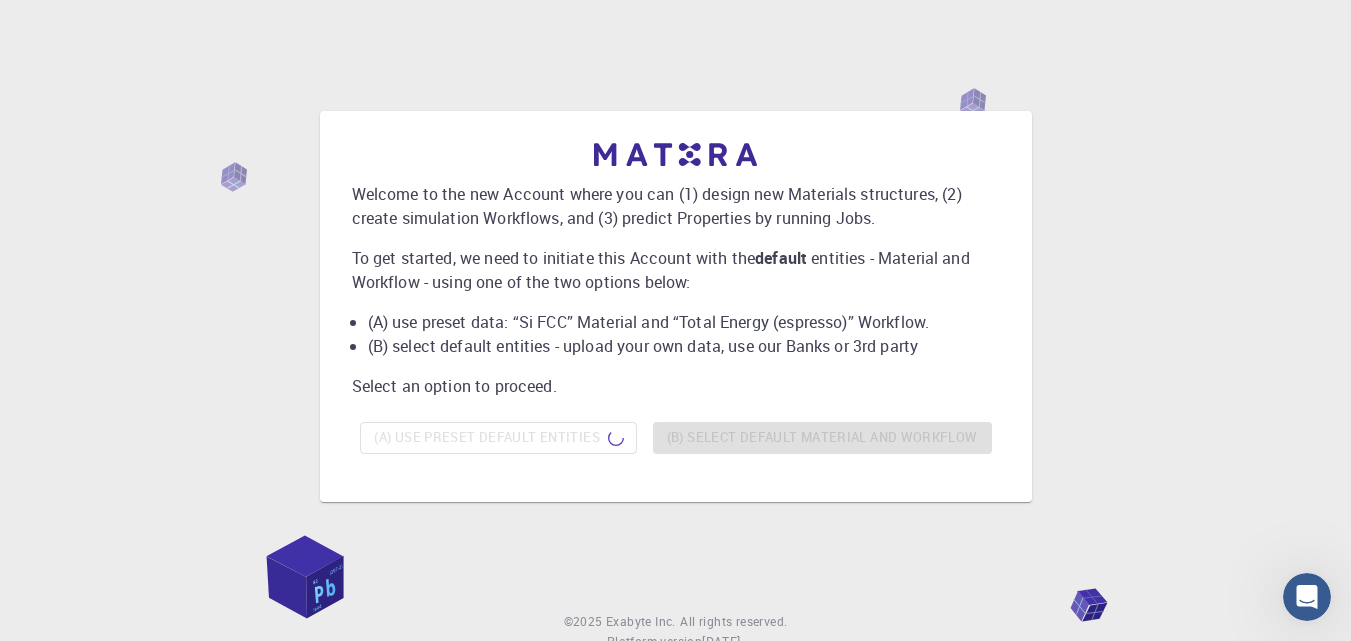 click on "Welcome to the new Account where you can (1) design new Materials structures, (2) create simulation Workflows, and (3) predict Properties by running Jobs. To get started, we need to initiate this Account with the  default   entities - Material and Workflow - using one of the two options below: (A) use preset data: “Si FCC” Material and “Total Energy (espresso)” Workflow. (B) select default entities - upload your own data, use our Banks or 3rd party Select an option to proceed. (A) Use preset default entities (B) Select default material and workflow" at bounding box center (675, 290) 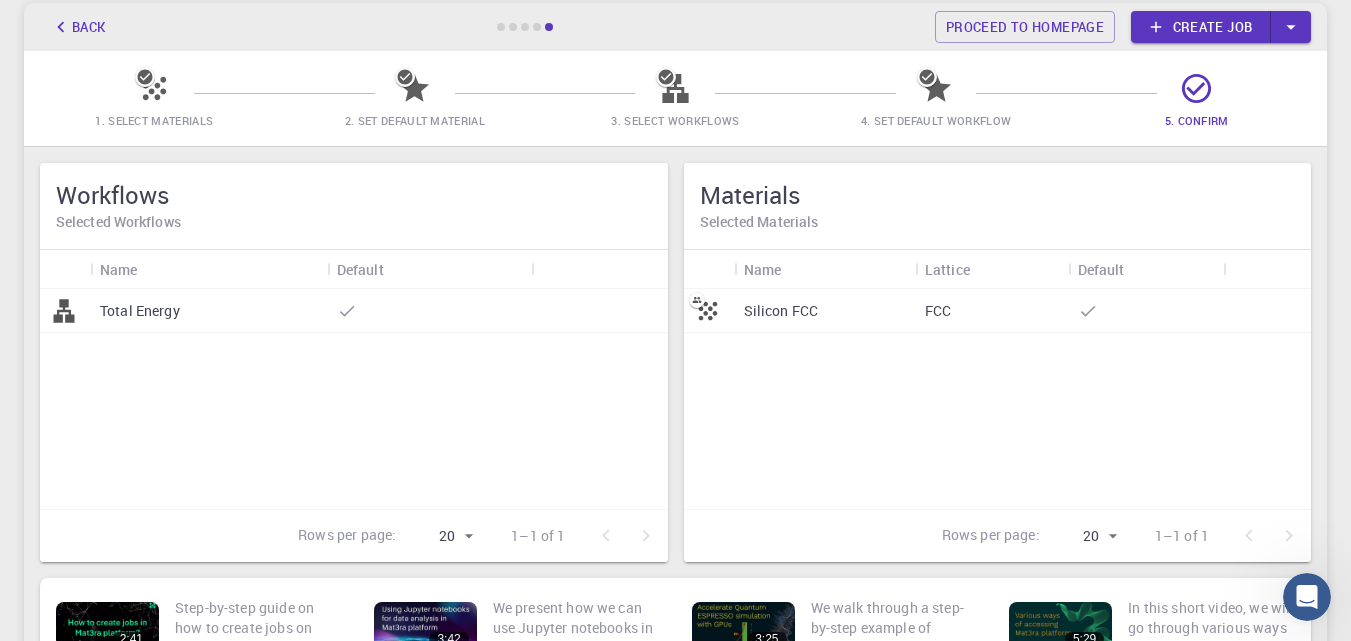 scroll, scrollTop: 14, scrollLeft: 0, axis: vertical 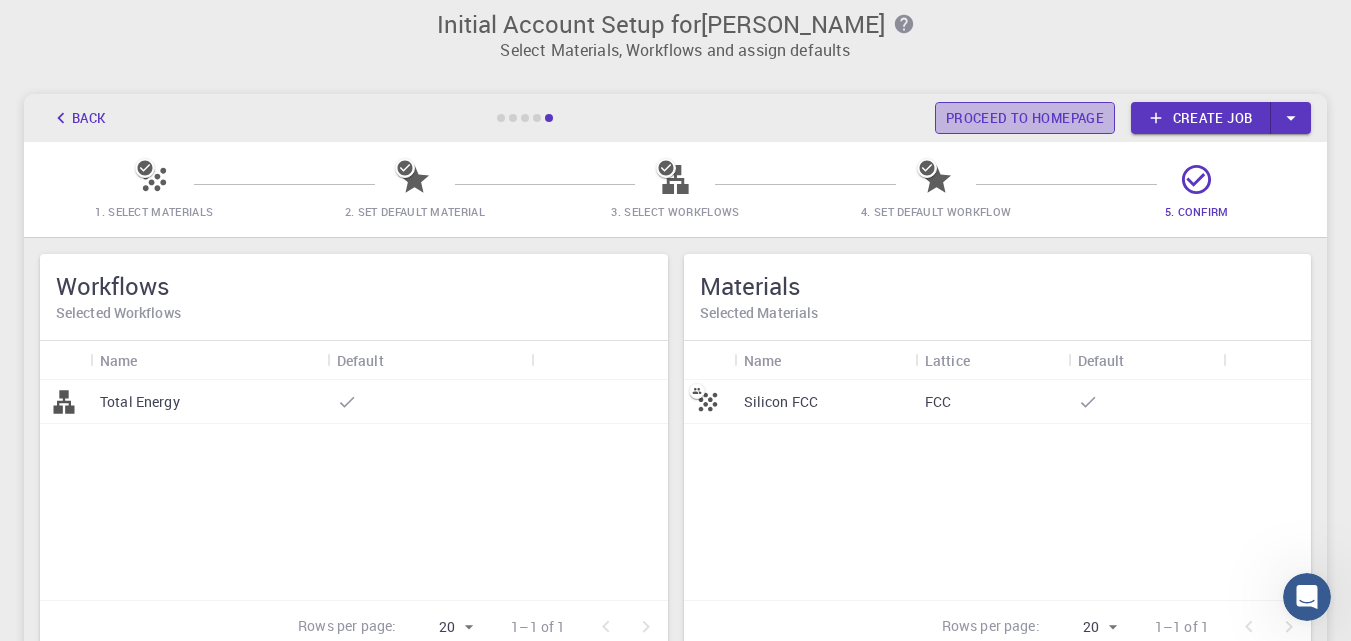 click on "Proceed to homepage" at bounding box center (1025, 118) 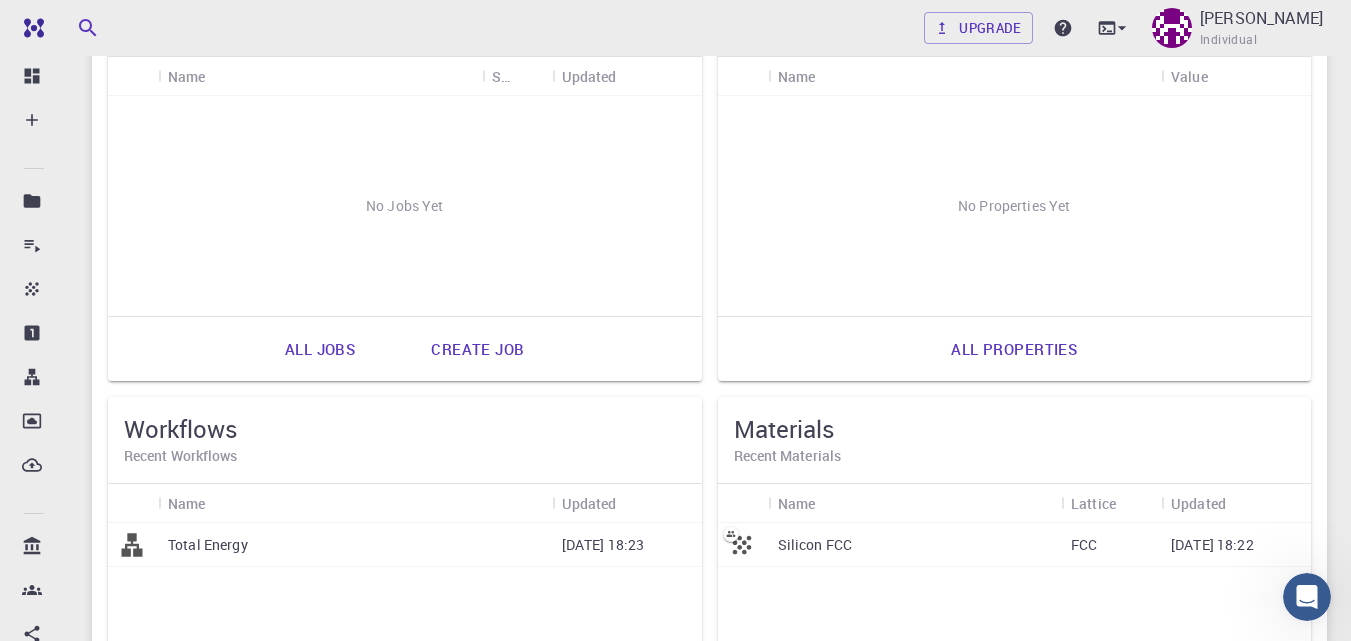 scroll, scrollTop: 214, scrollLeft: 0, axis: vertical 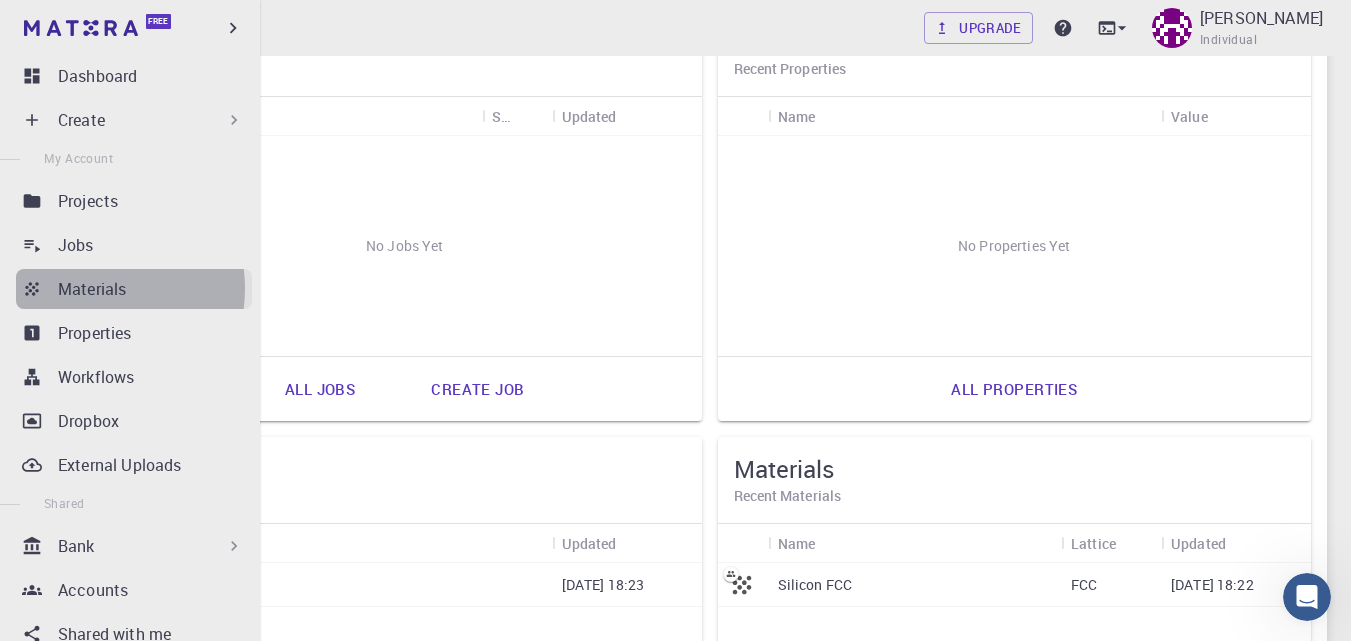 click on "Materials" at bounding box center [92, 289] 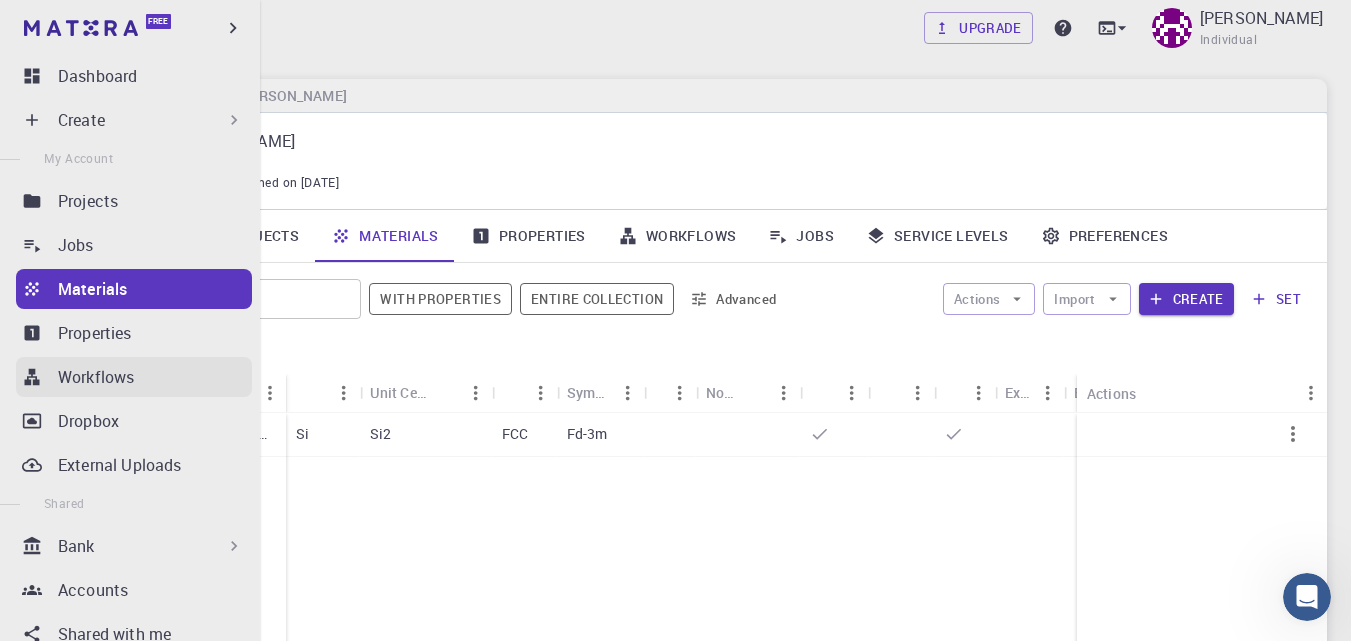 click on "Workflows" at bounding box center (96, 377) 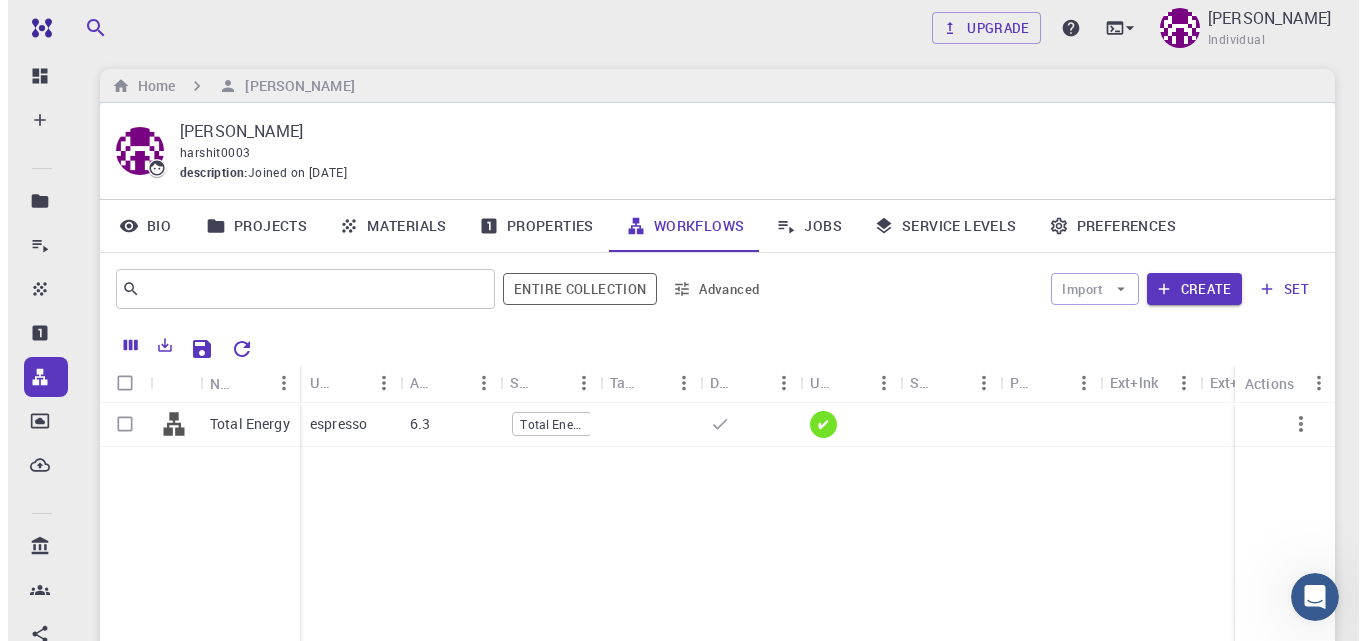 scroll, scrollTop: 0, scrollLeft: 0, axis: both 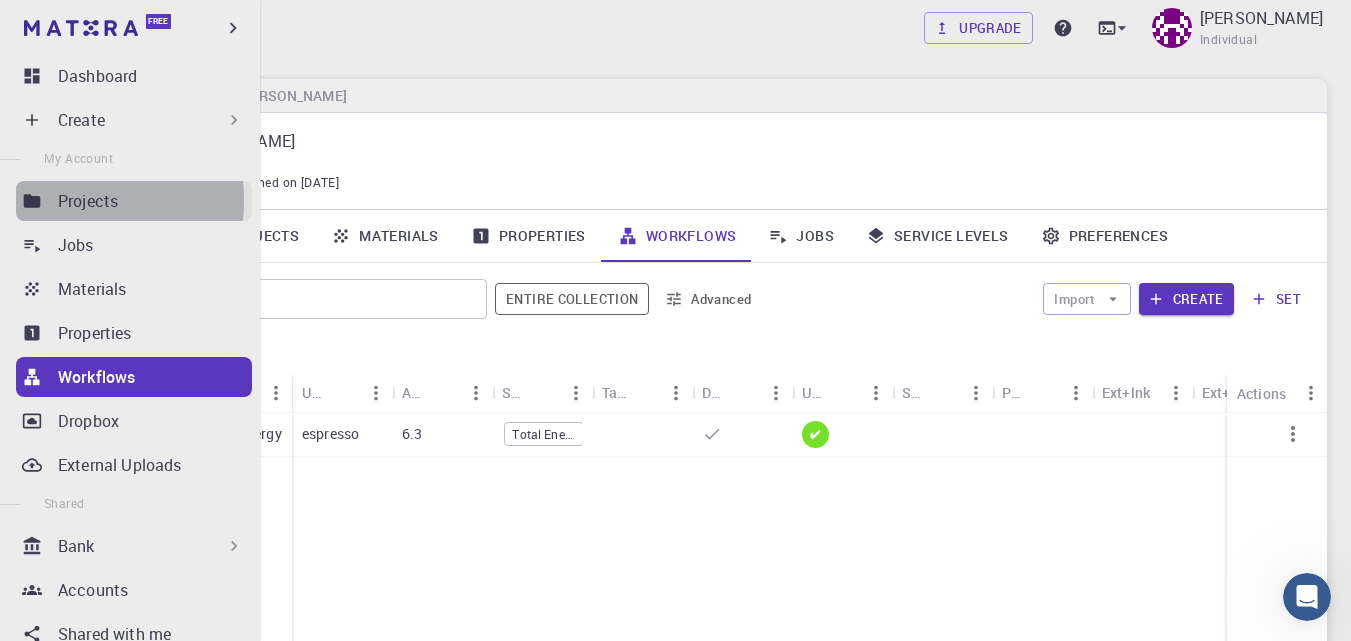 click on "Projects" at bounding box center [88, 201] 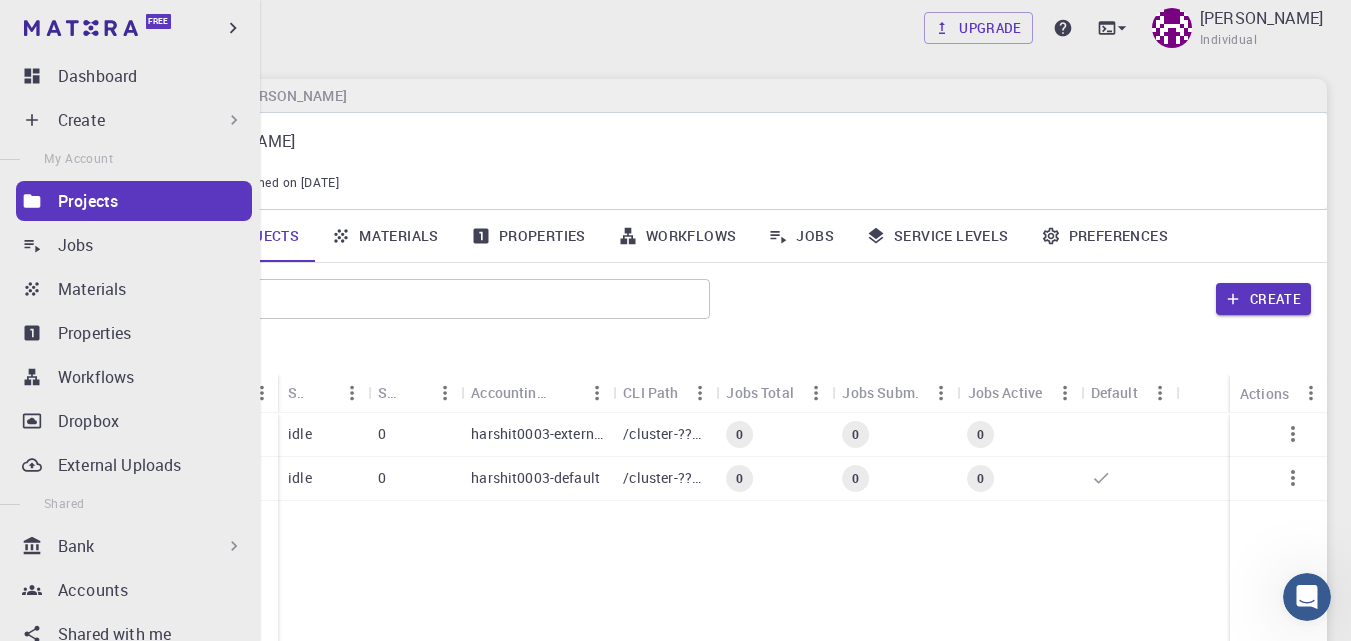 click on "Create" at bounding box center [81, 120] 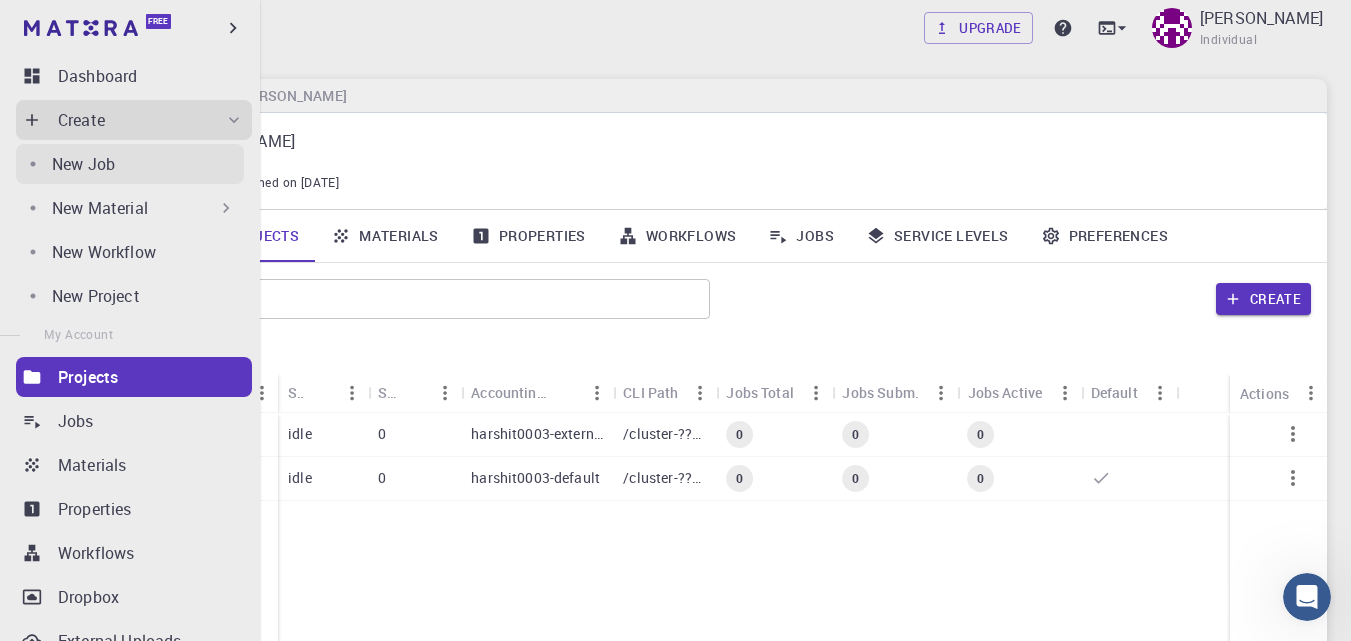 click on "New Job" at bounding box center (83, 164) 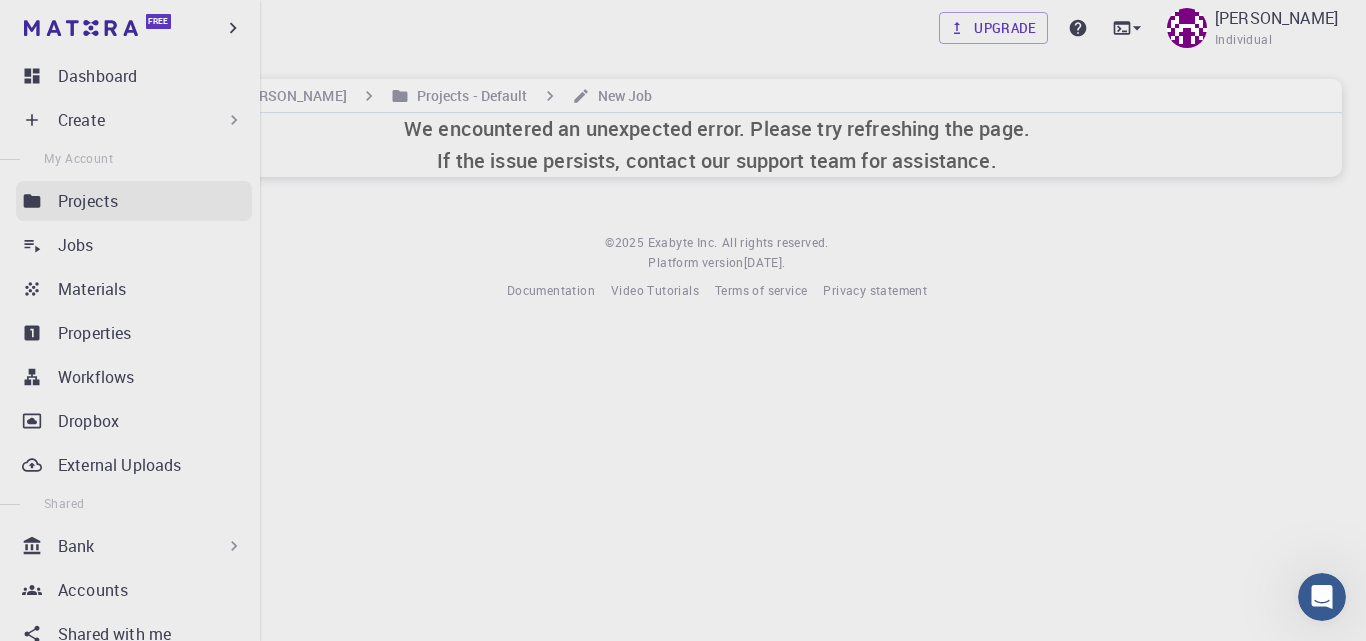 click on "Projects" at bounding box center (134, 201) 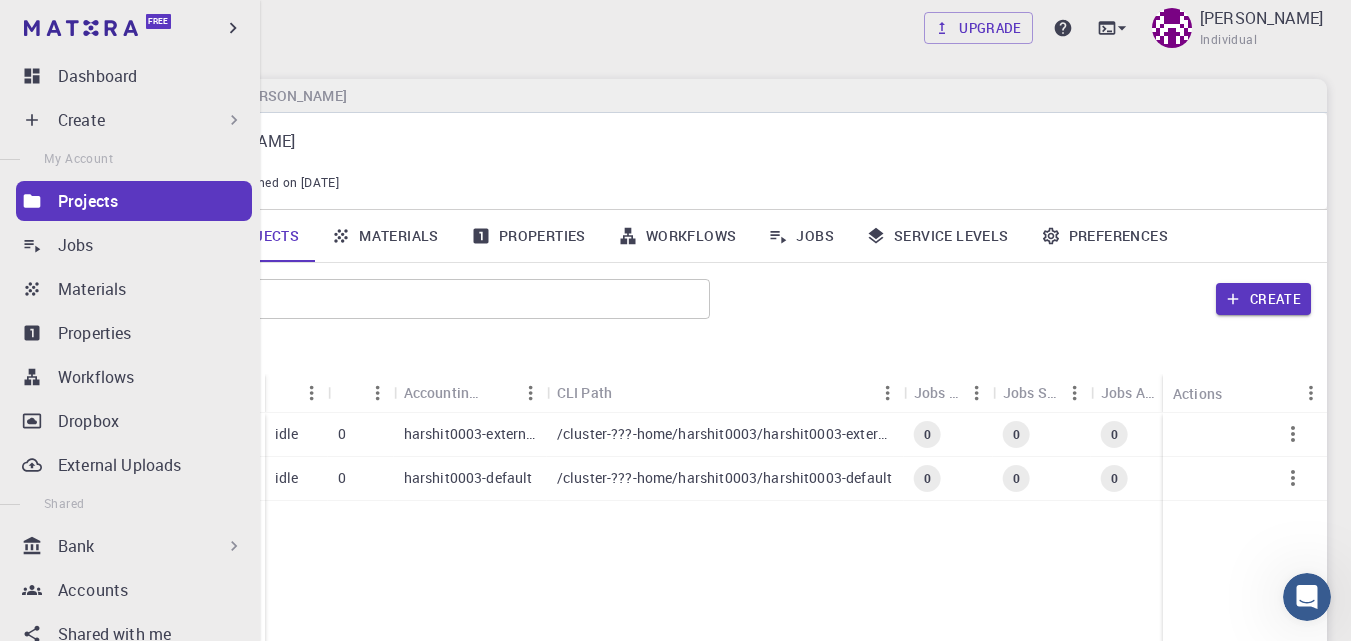 click 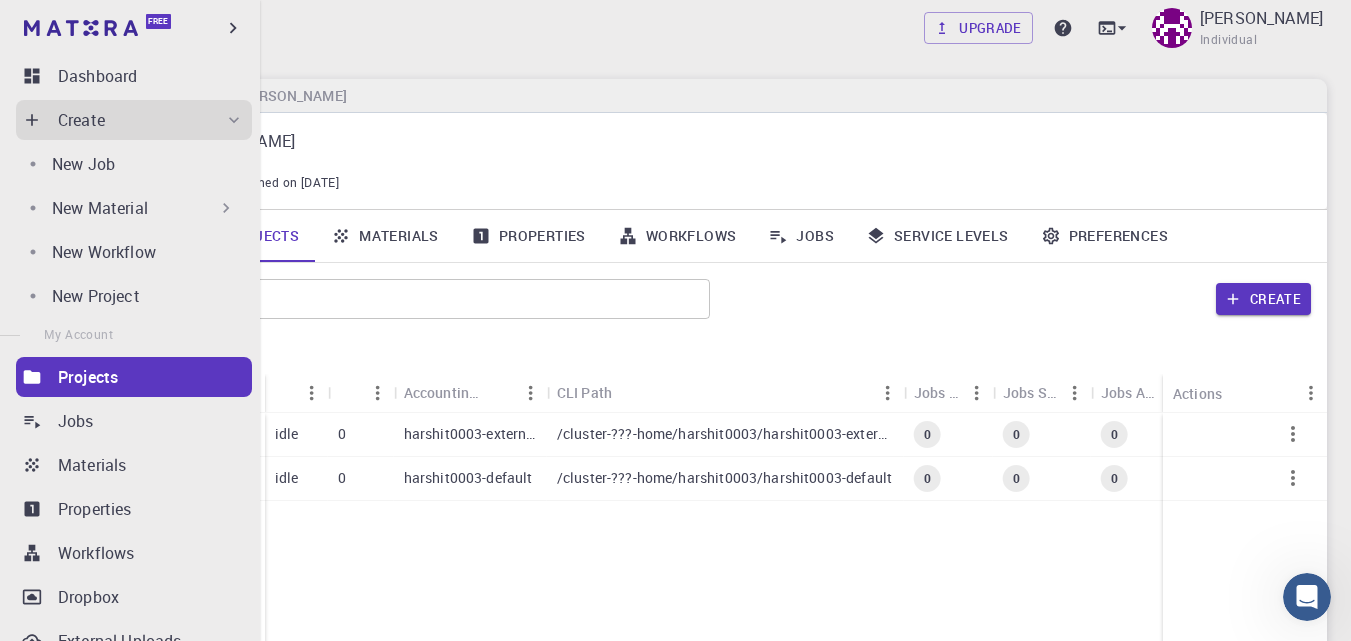 click on "New Material" at bounding box center [100, 208] 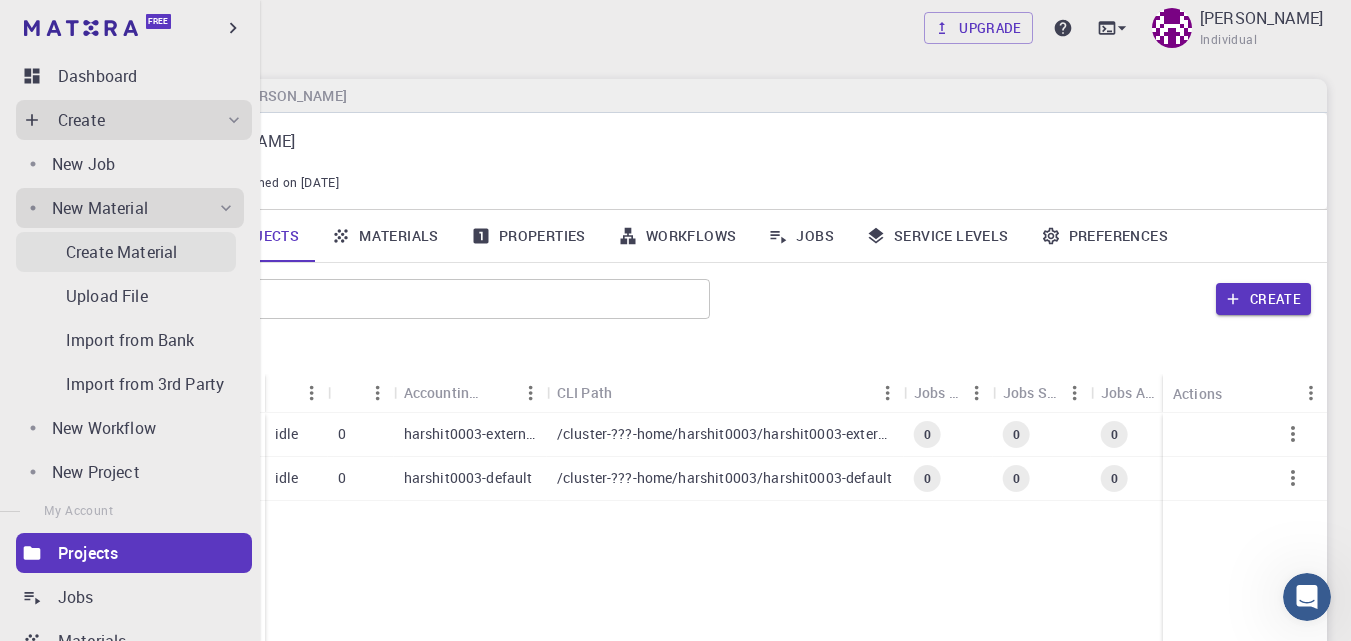 click on "Create Material" at bounding box center [121, 252] 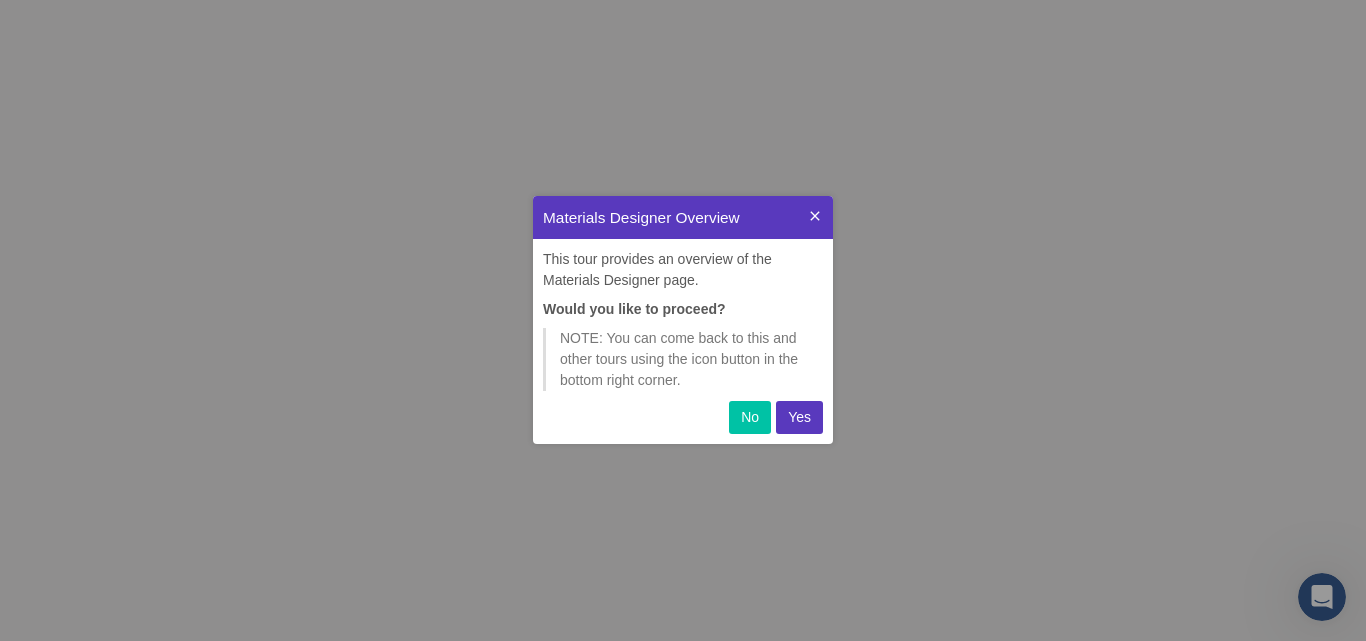 scroll, scrollTop: 0, scrollLeft: 0, axis: both 